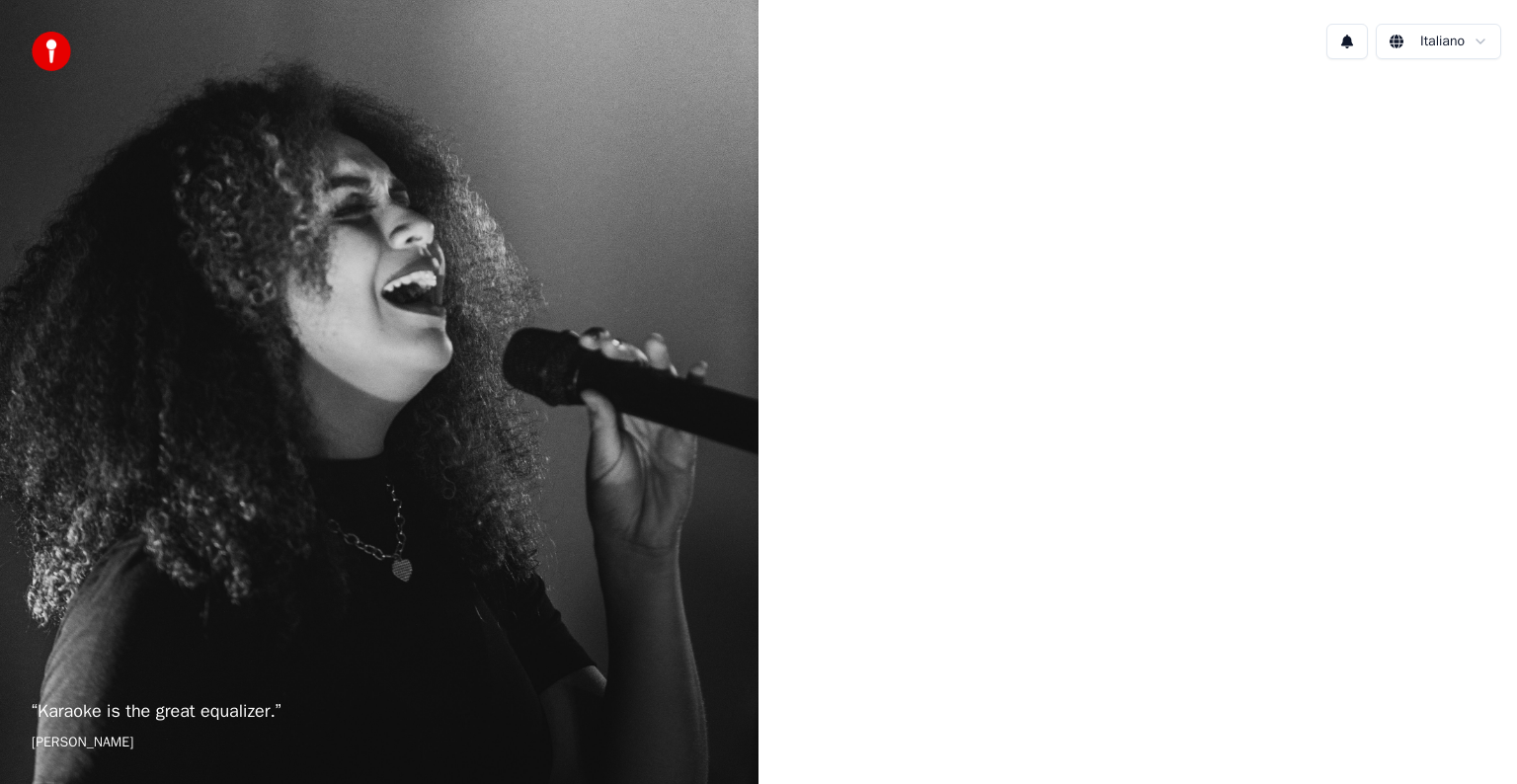 scroll, scrollTop: 0, scrollLeft: 0, axis: both 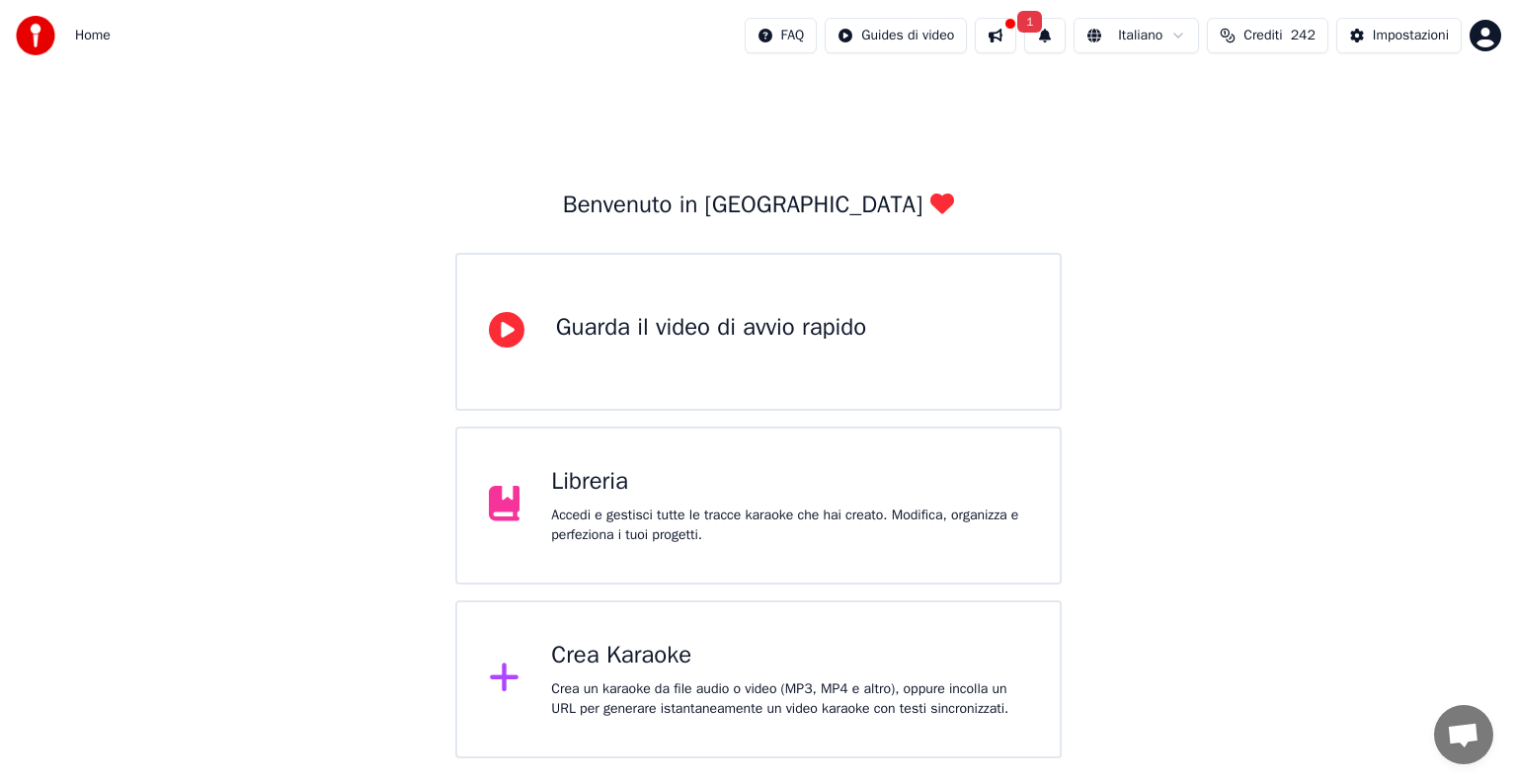 click on "1" at bounding box center (1045, 36) 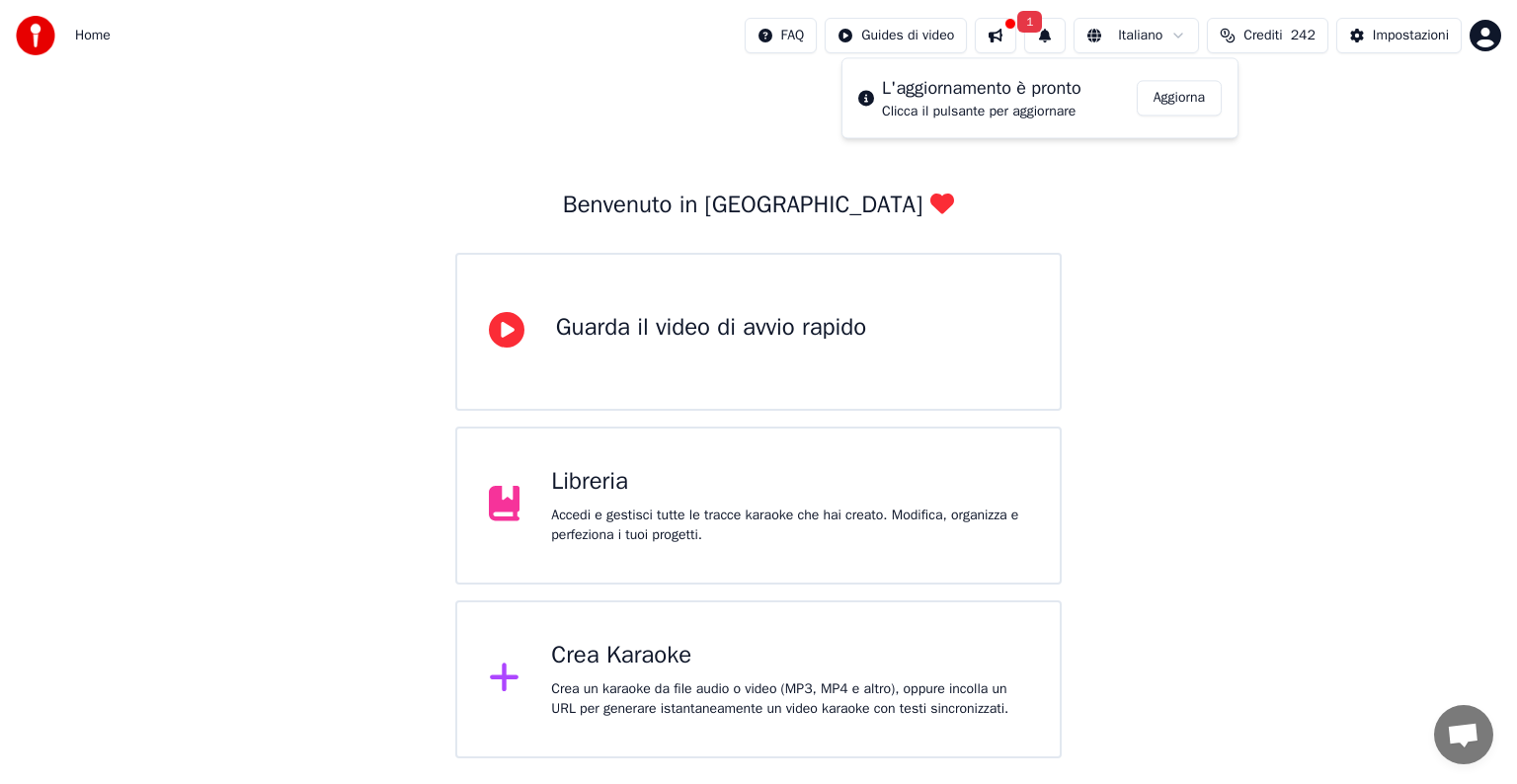click on "Aggiorna" at bounding box center [1179, 98] 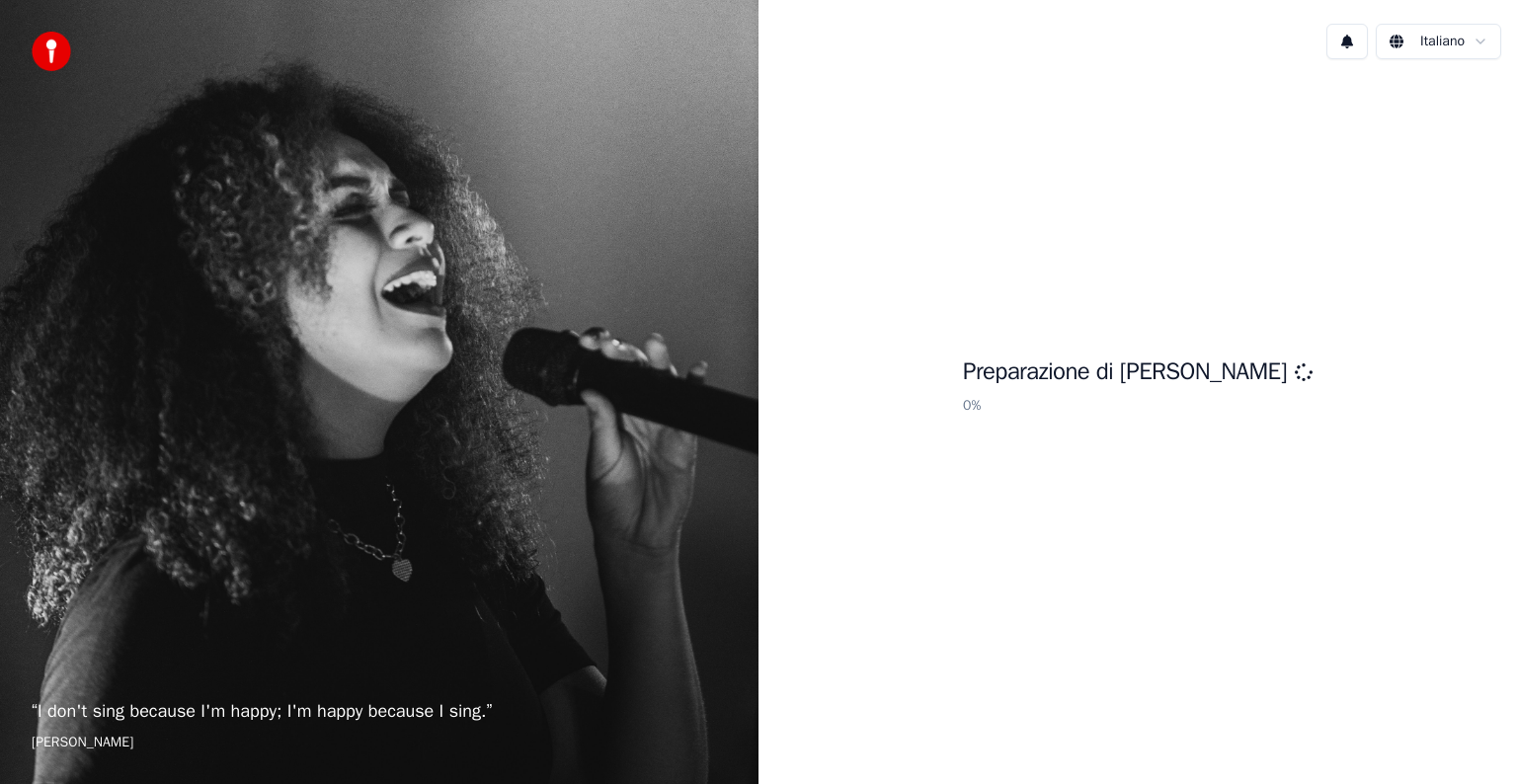 scroll, scrollTop: 0, scrollLeft: 0, axis: both 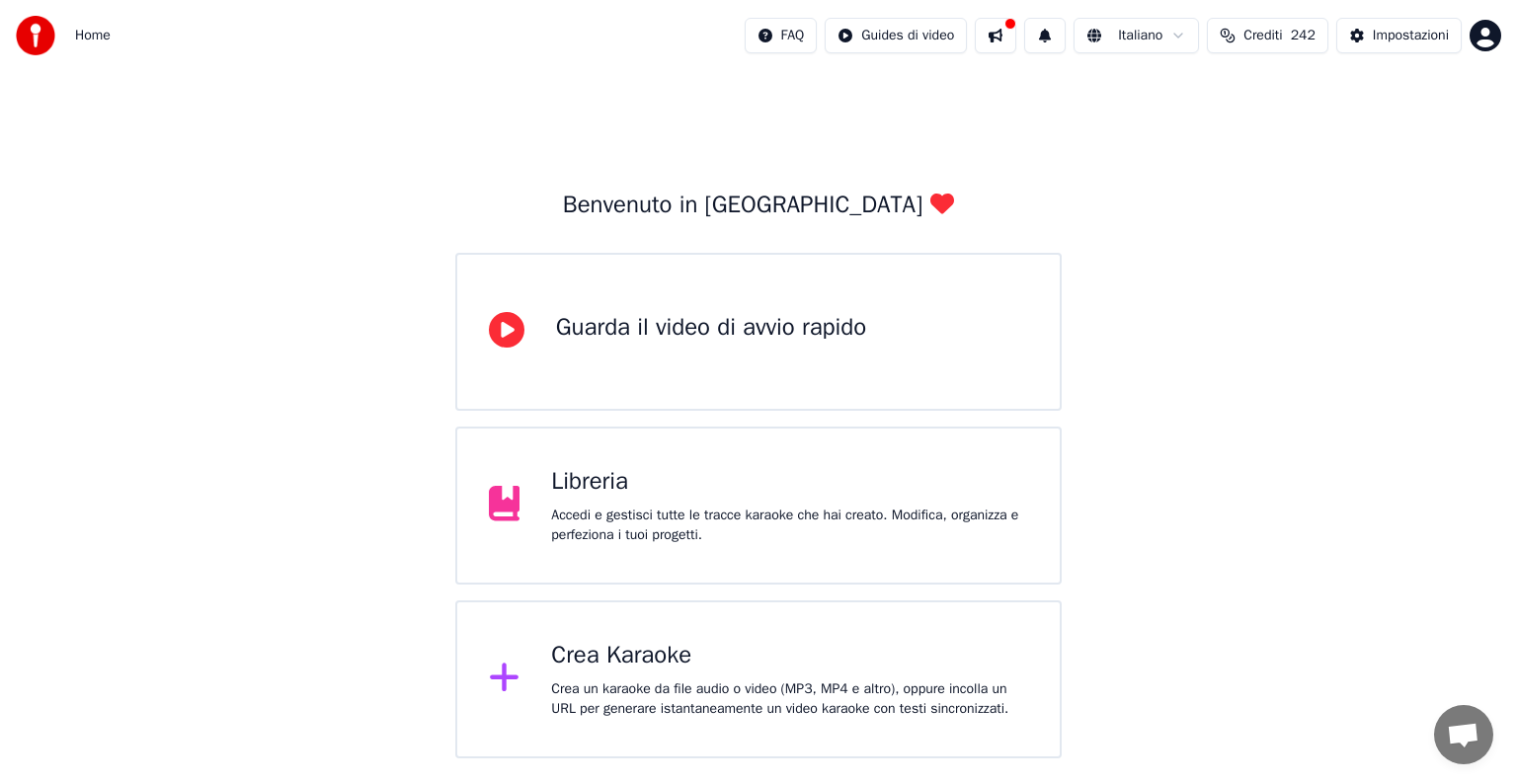 click on "Crea Karaoke" at bounding box center [789, 656] 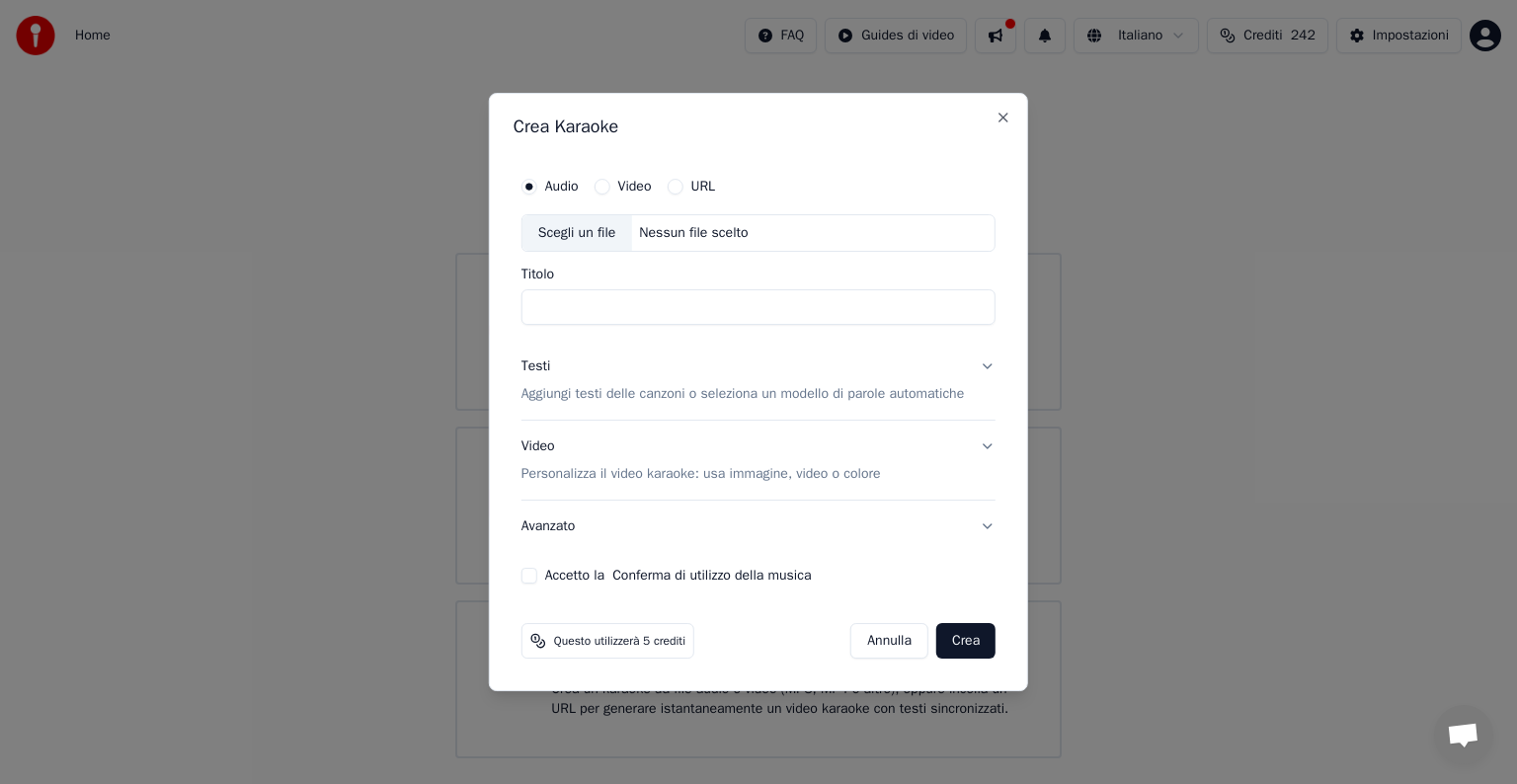 click on "Nessun file scelto" at bounding box center [693, 233] 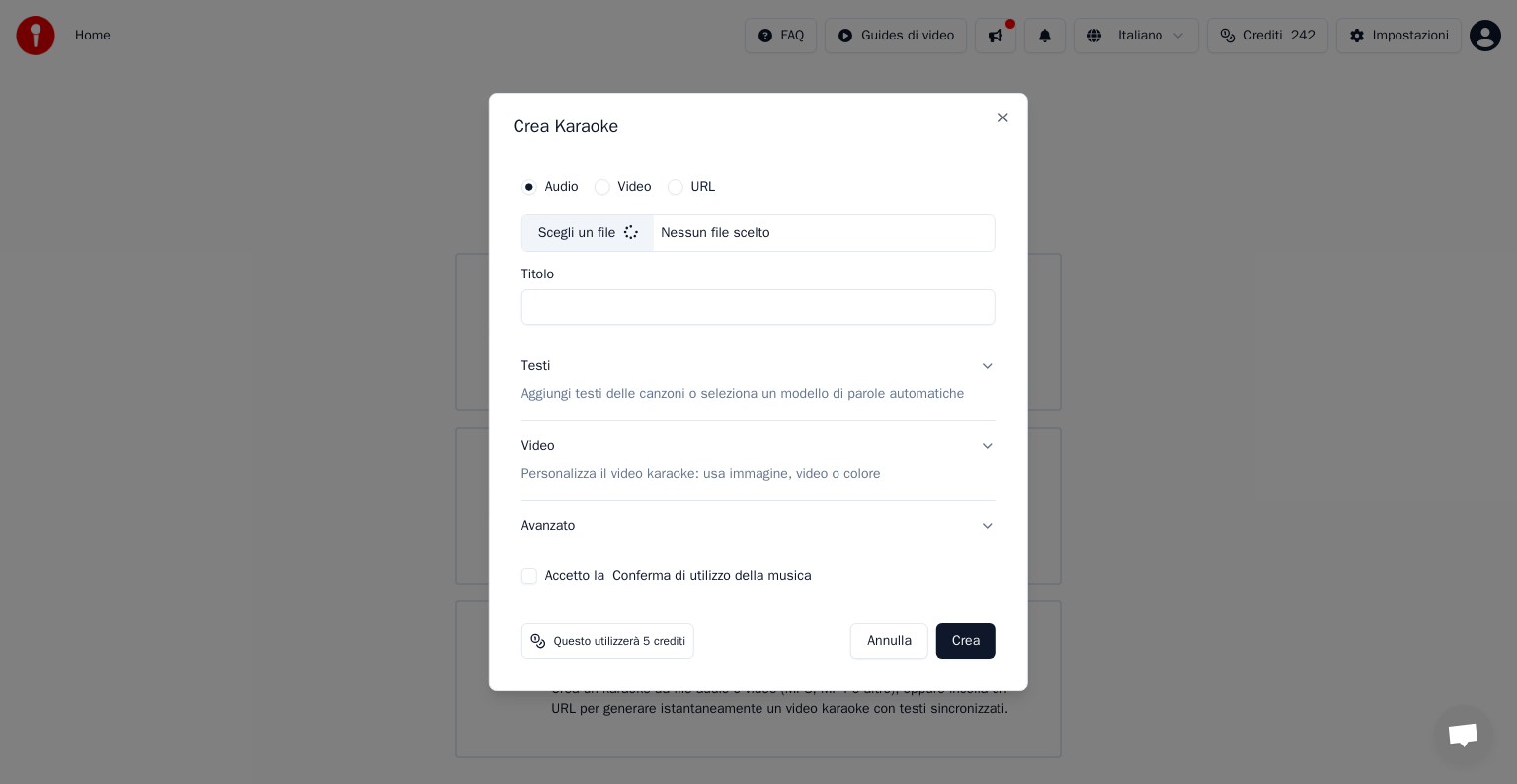 type on "**********" 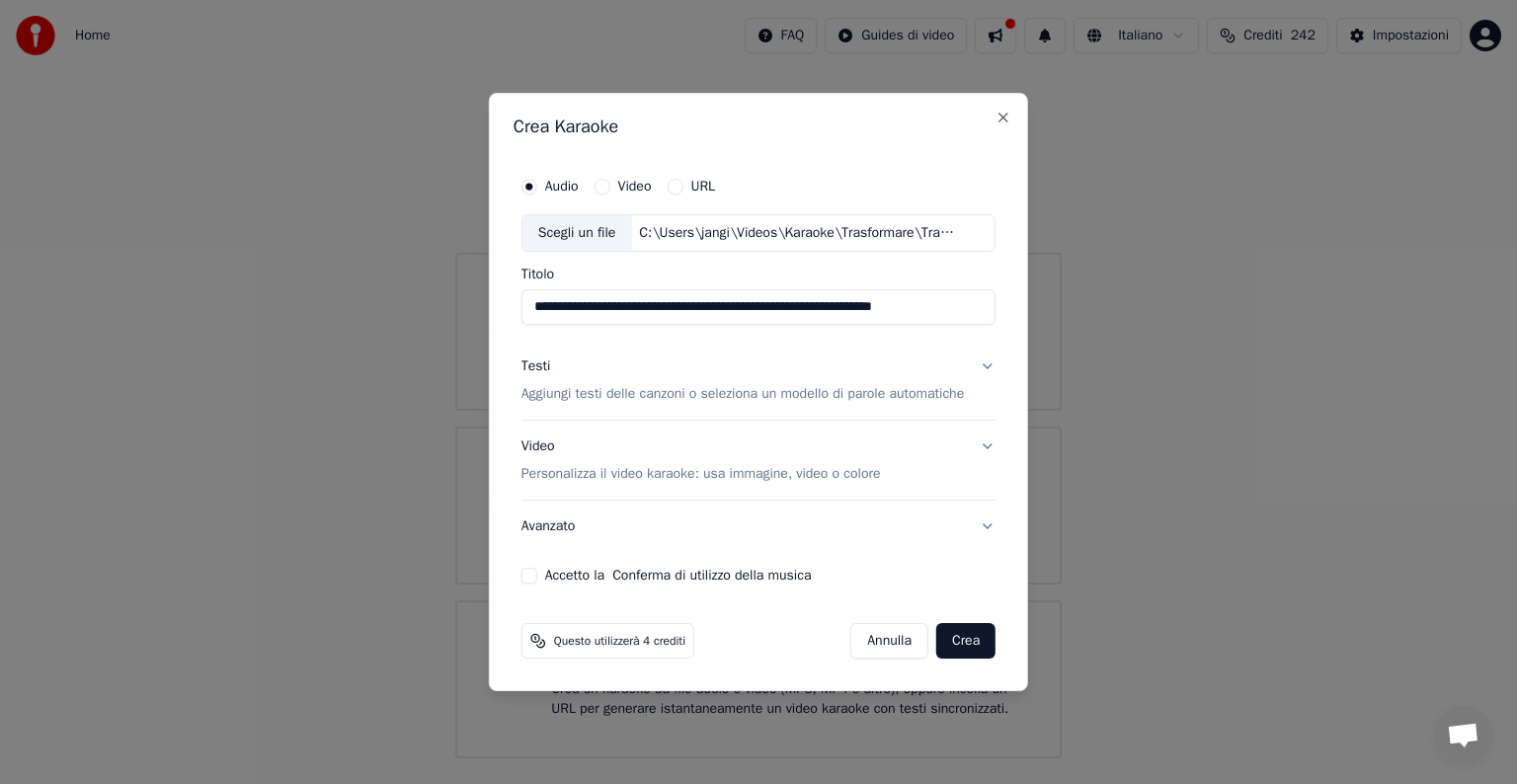 click on "Testi Aggiungi testi delle canzoni o seleziona un modello di parole automatiche" at bounding box center [758, 380] 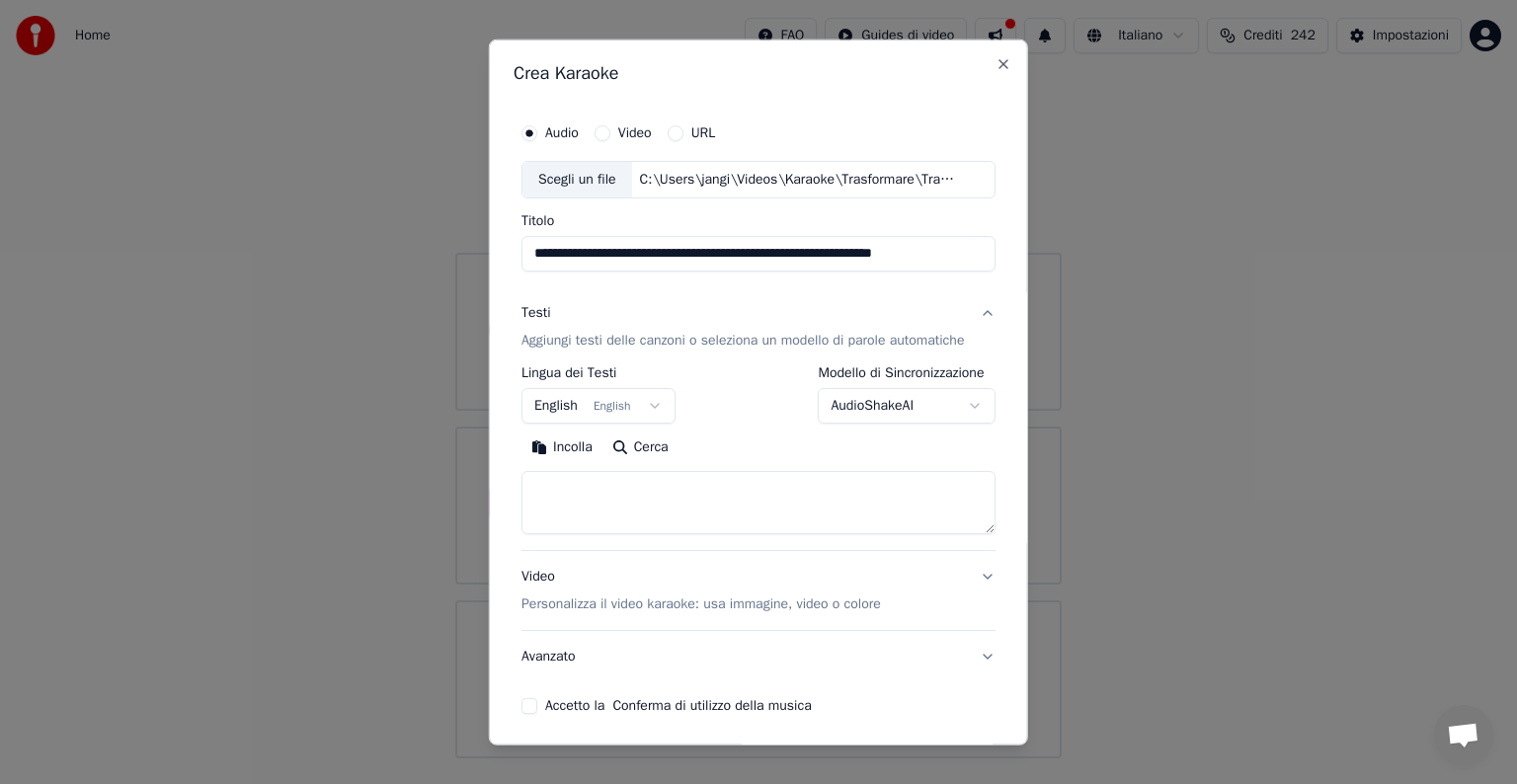 click at bounding box center (758, 503) 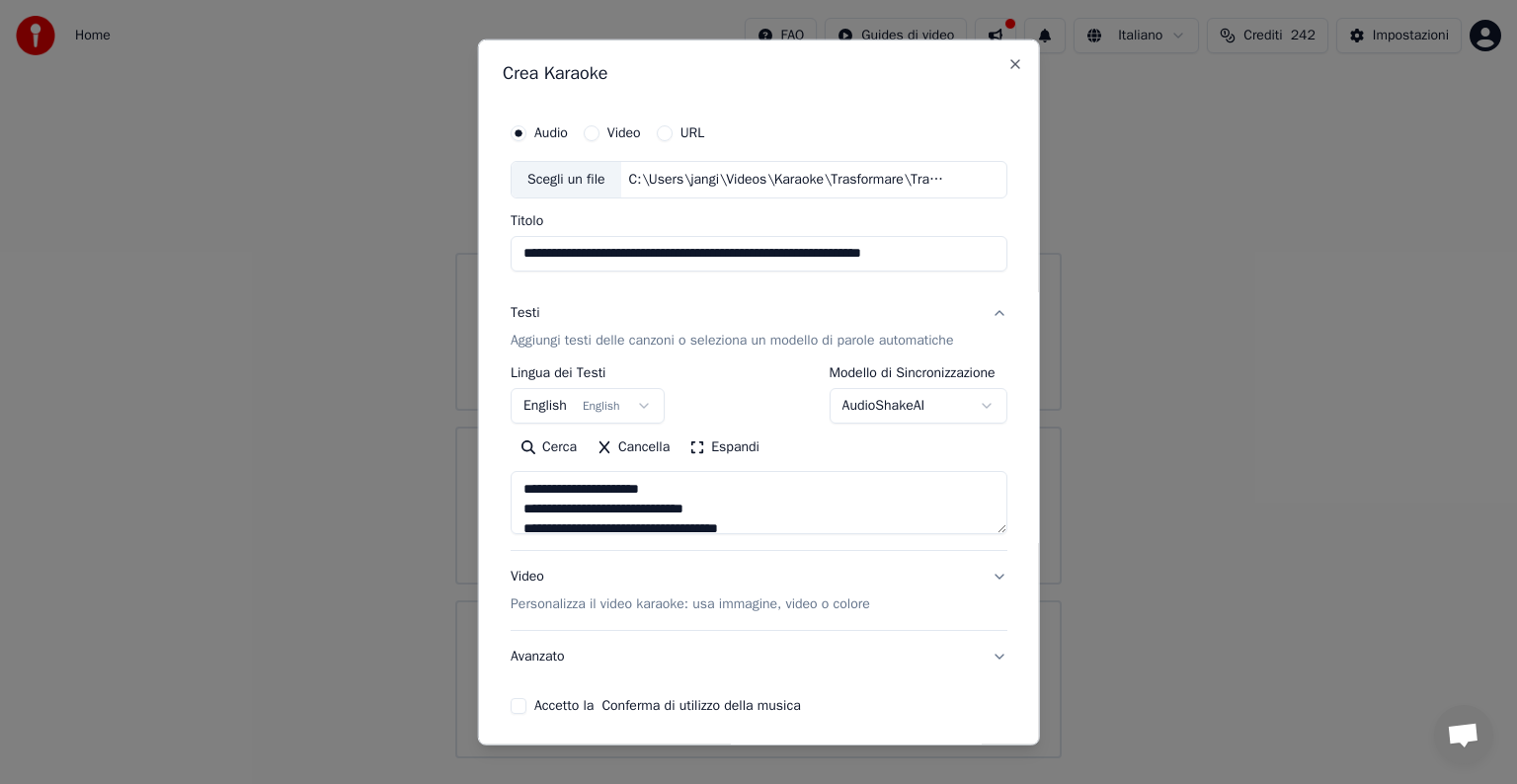 click on "**********" at bounding box center (758, 503) 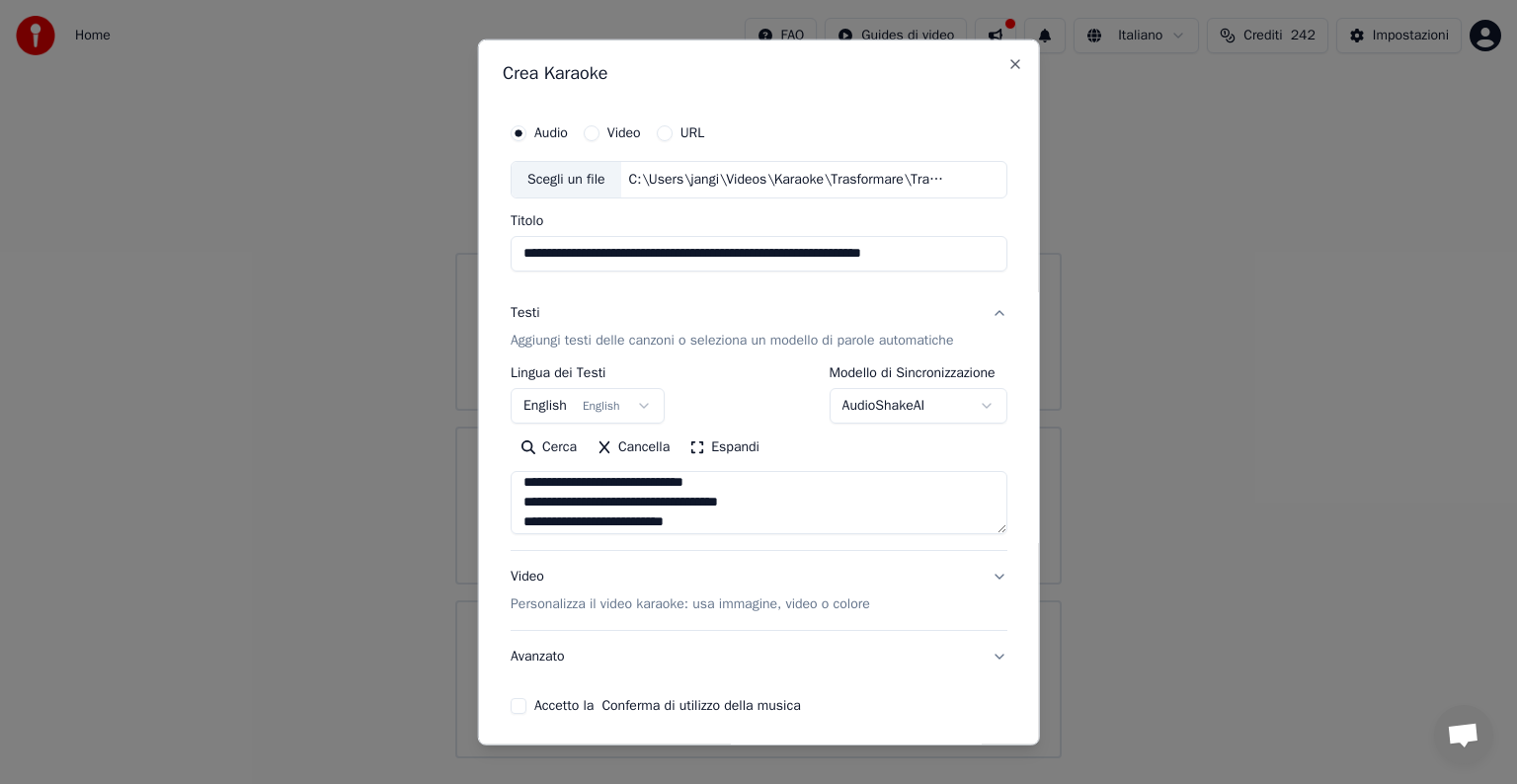 scroll, scrollTop: 0, scrollLeft: 0, axis: both 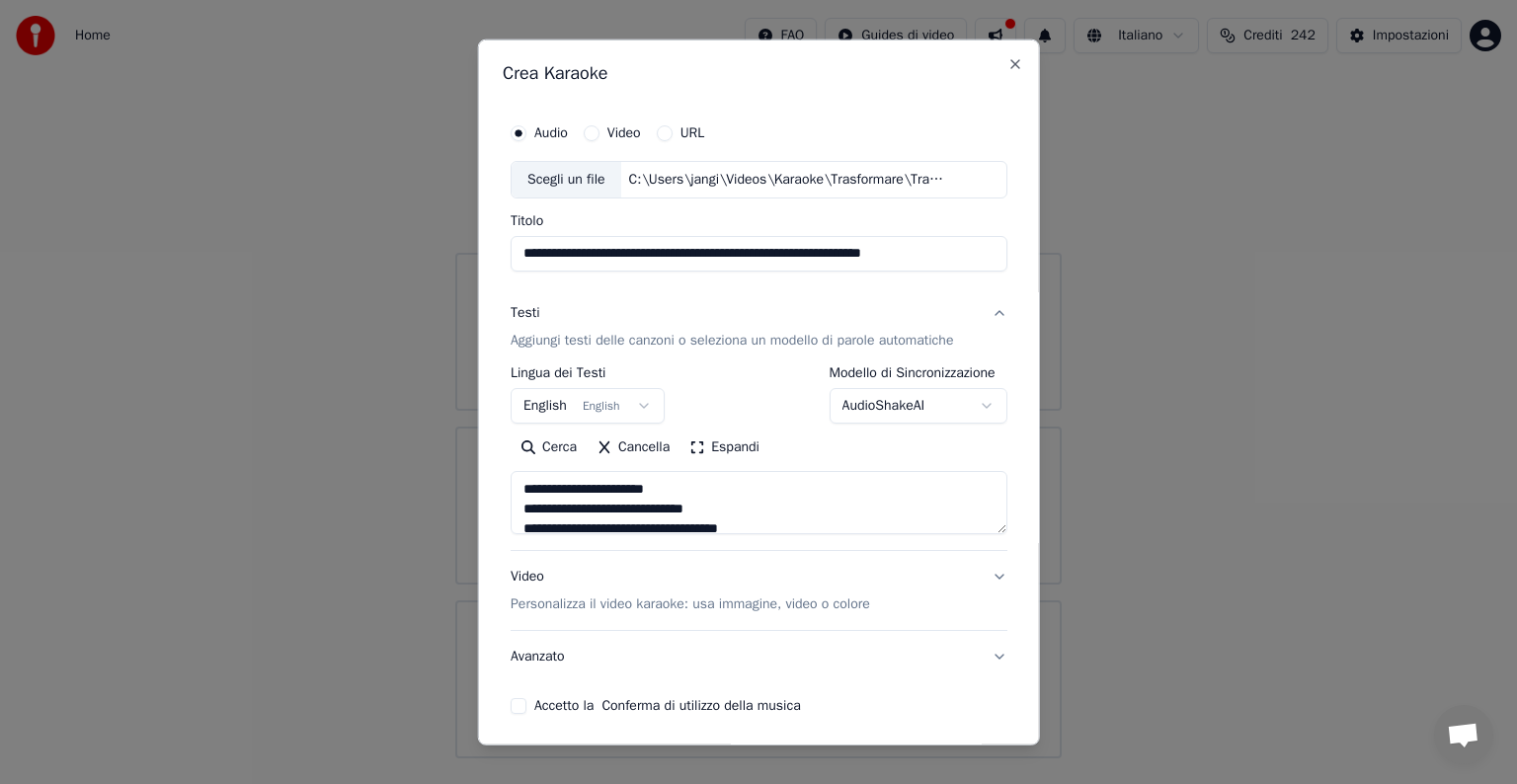 click on "English English" at bounding box center [588, 406] 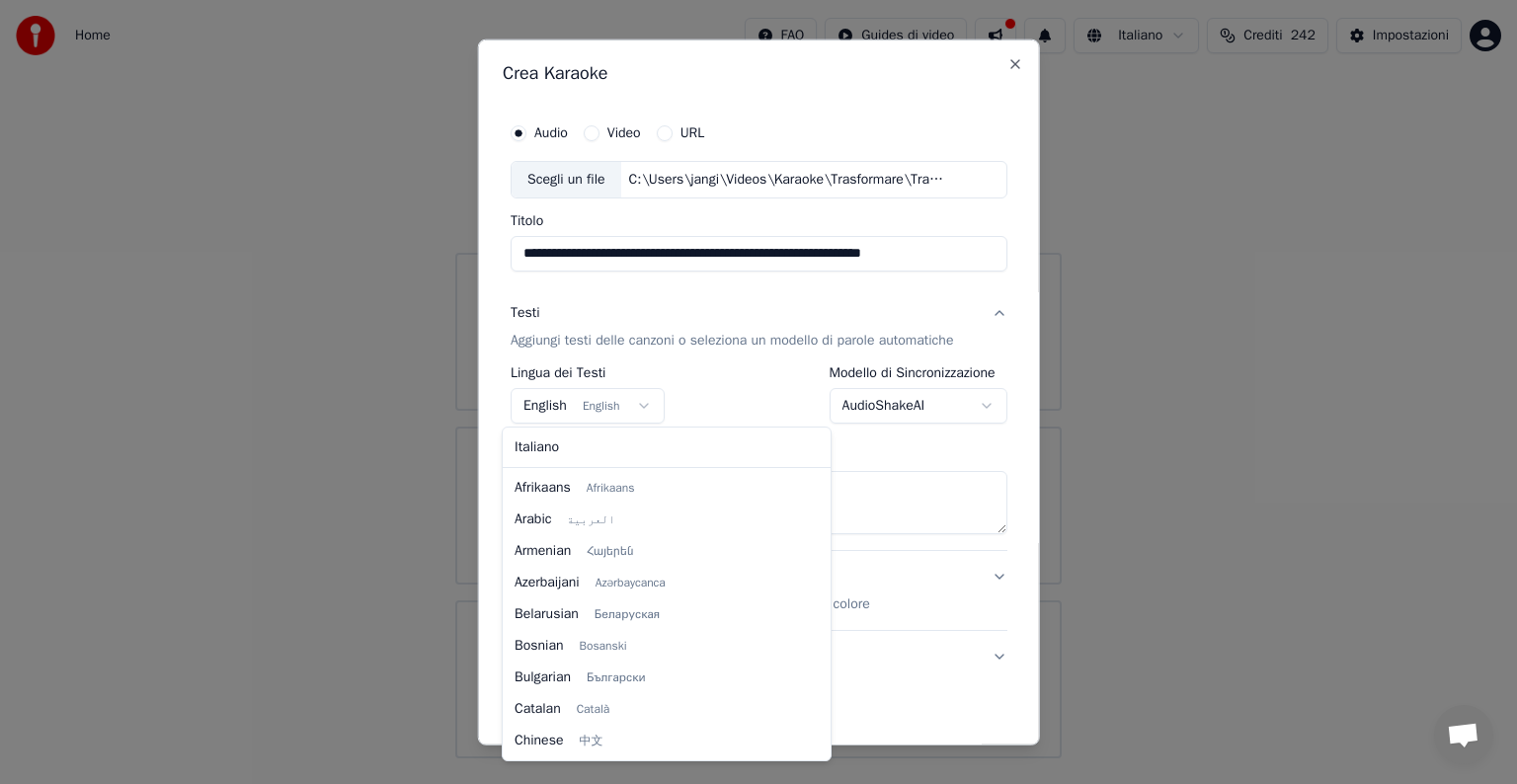 scroll, scrollTop: 158, scrollLeft: 0, axis: vertical 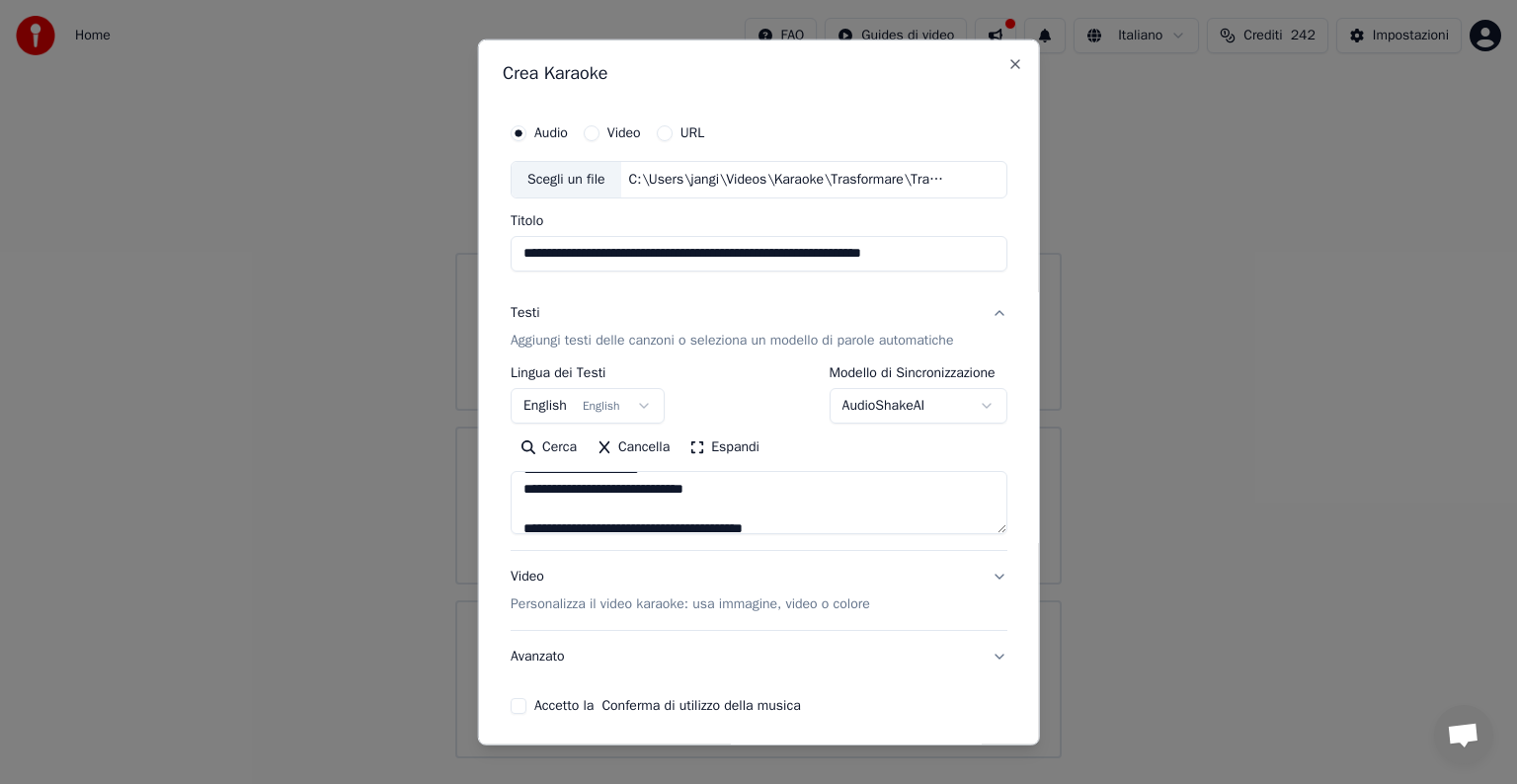 click on "**********" at bounding box center (758, 503) 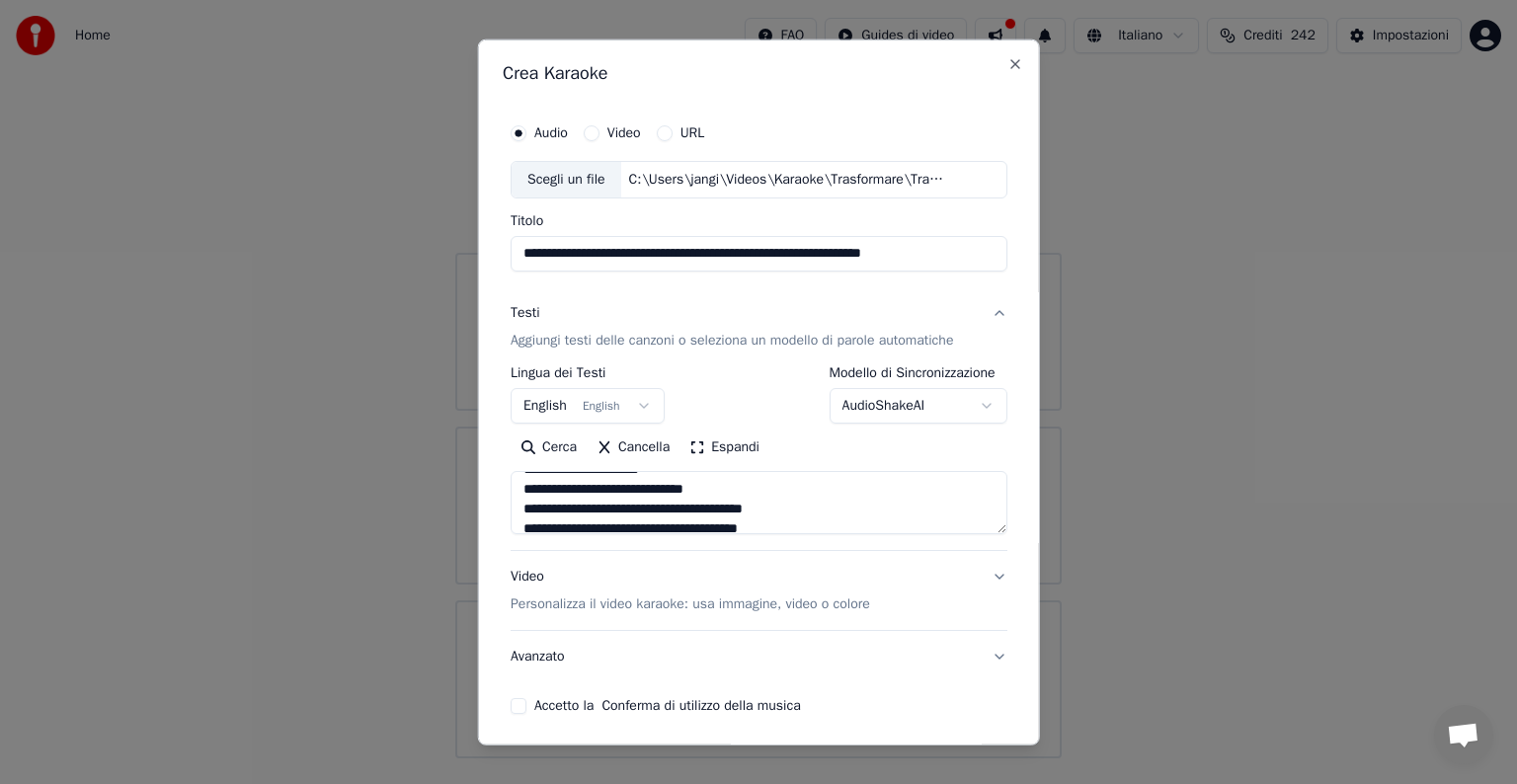 scroll, scrollTop: 197, scrollLeft: 0, axis: vertical 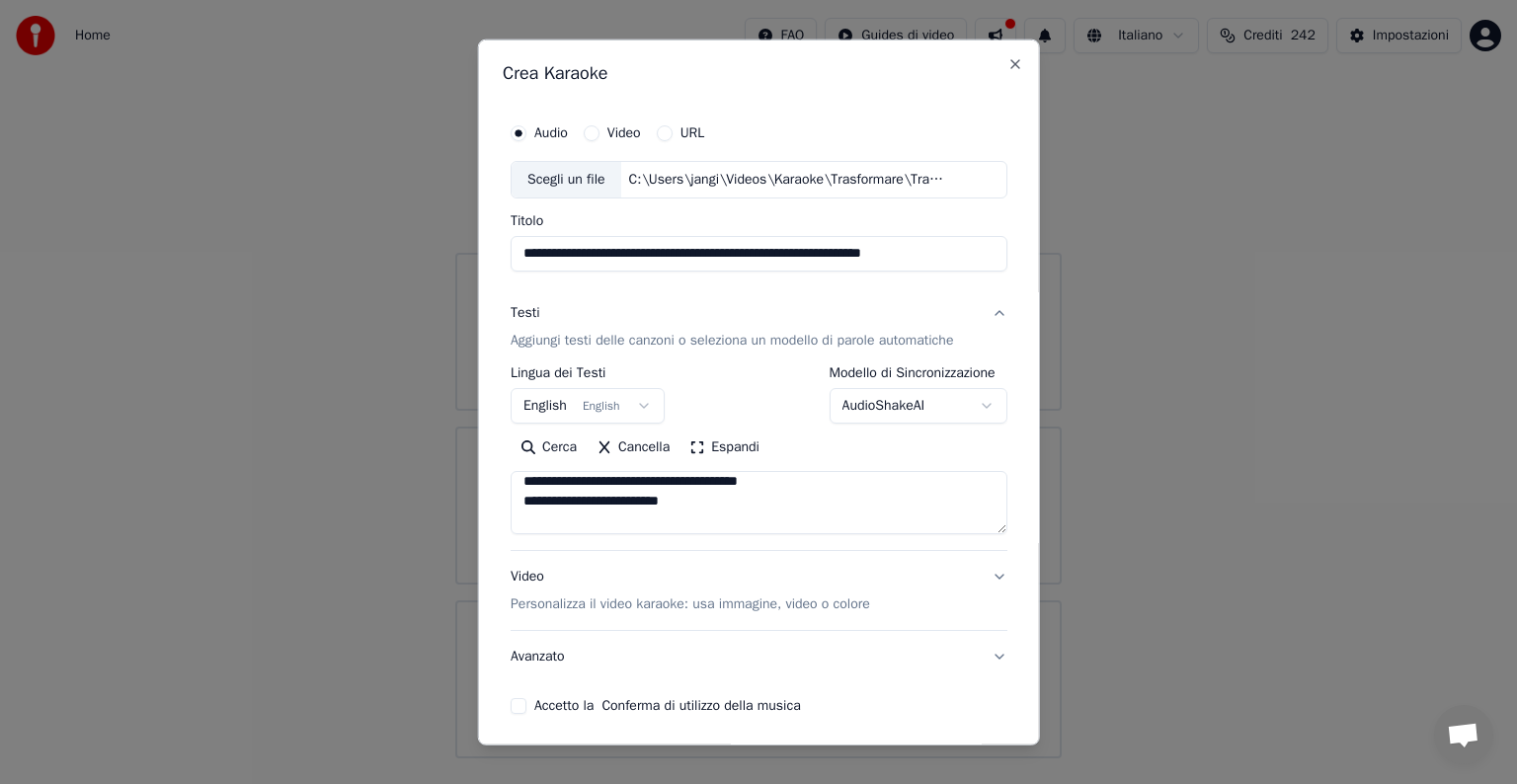 click on "**********" at bounding box center [758, 503] 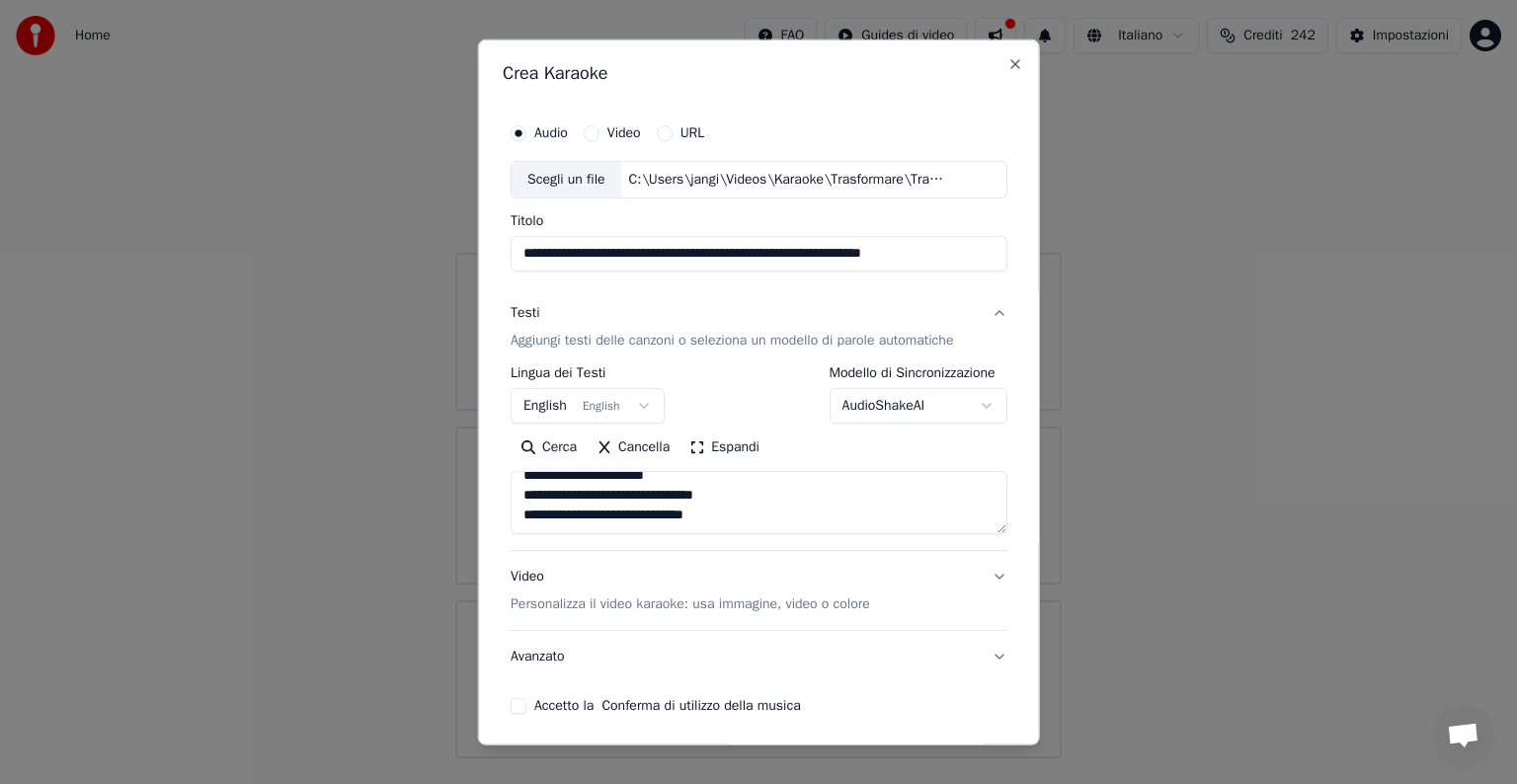 scroll, scrollTop: 265, scrollLeft: 0, axis: vertical 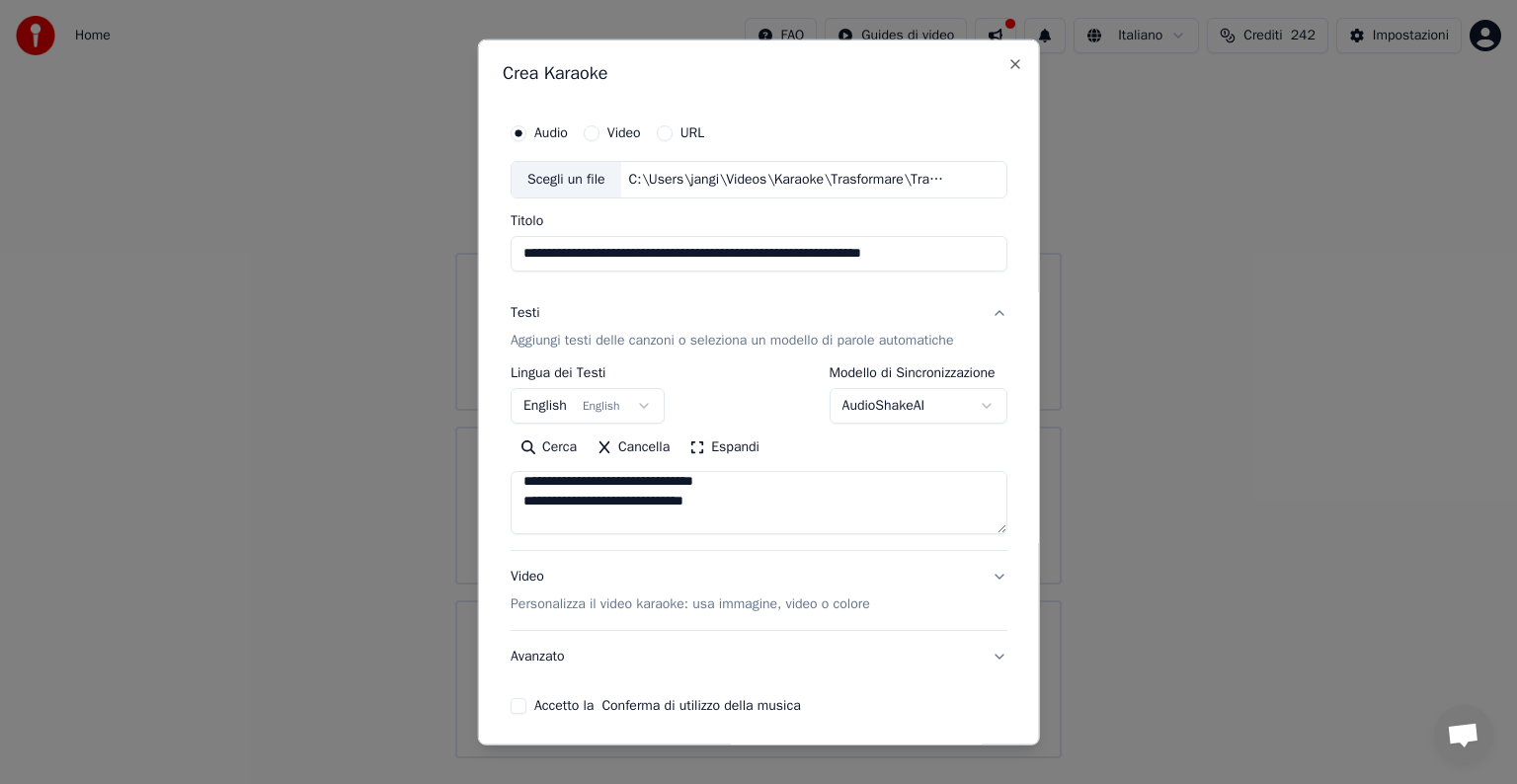 click on "**********" at bounding box center (758, 503) 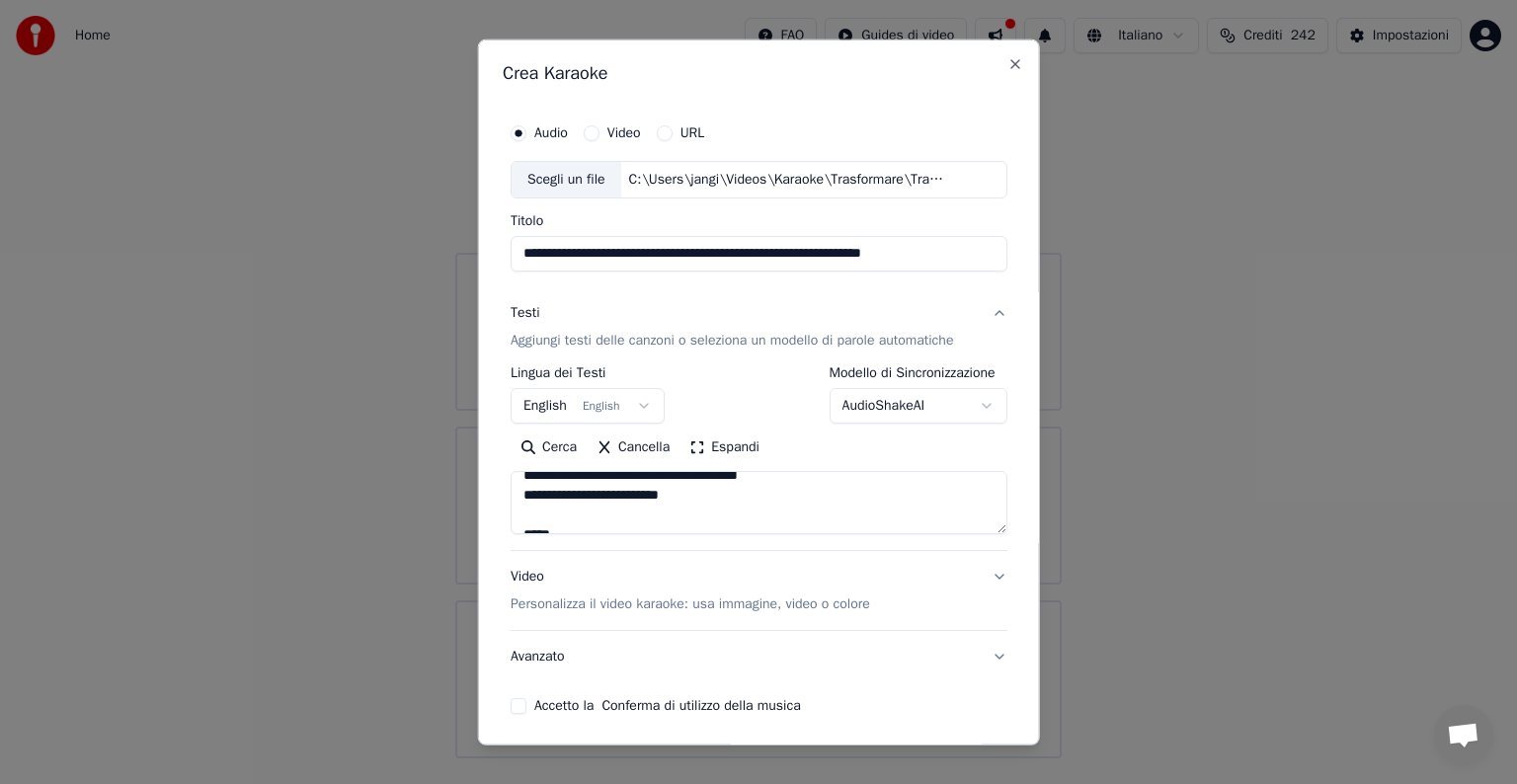 scroll, scrollTop: 344, scrollLeft: 0, axis: vertical 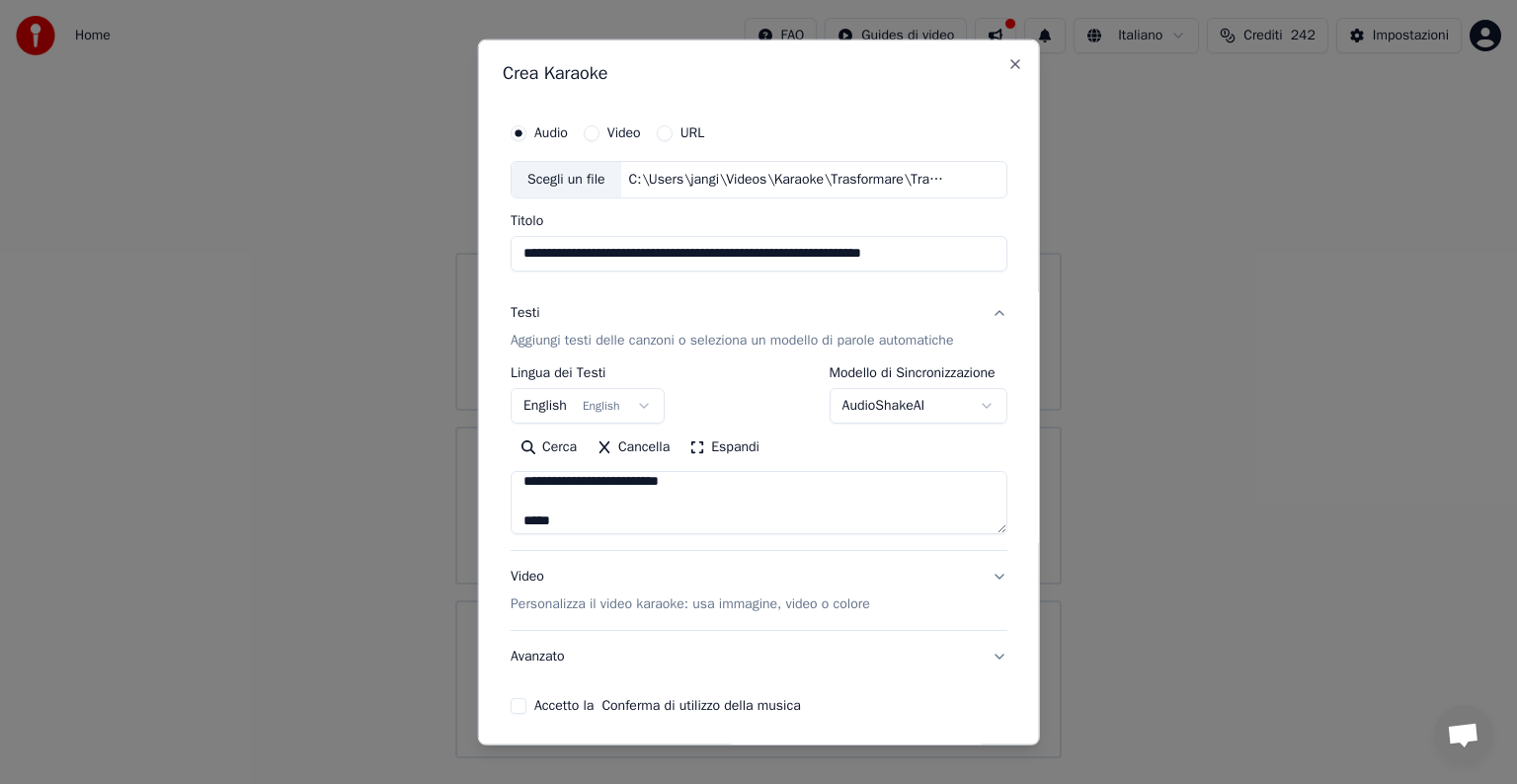click on "**********" at bounding box center [758, 503] 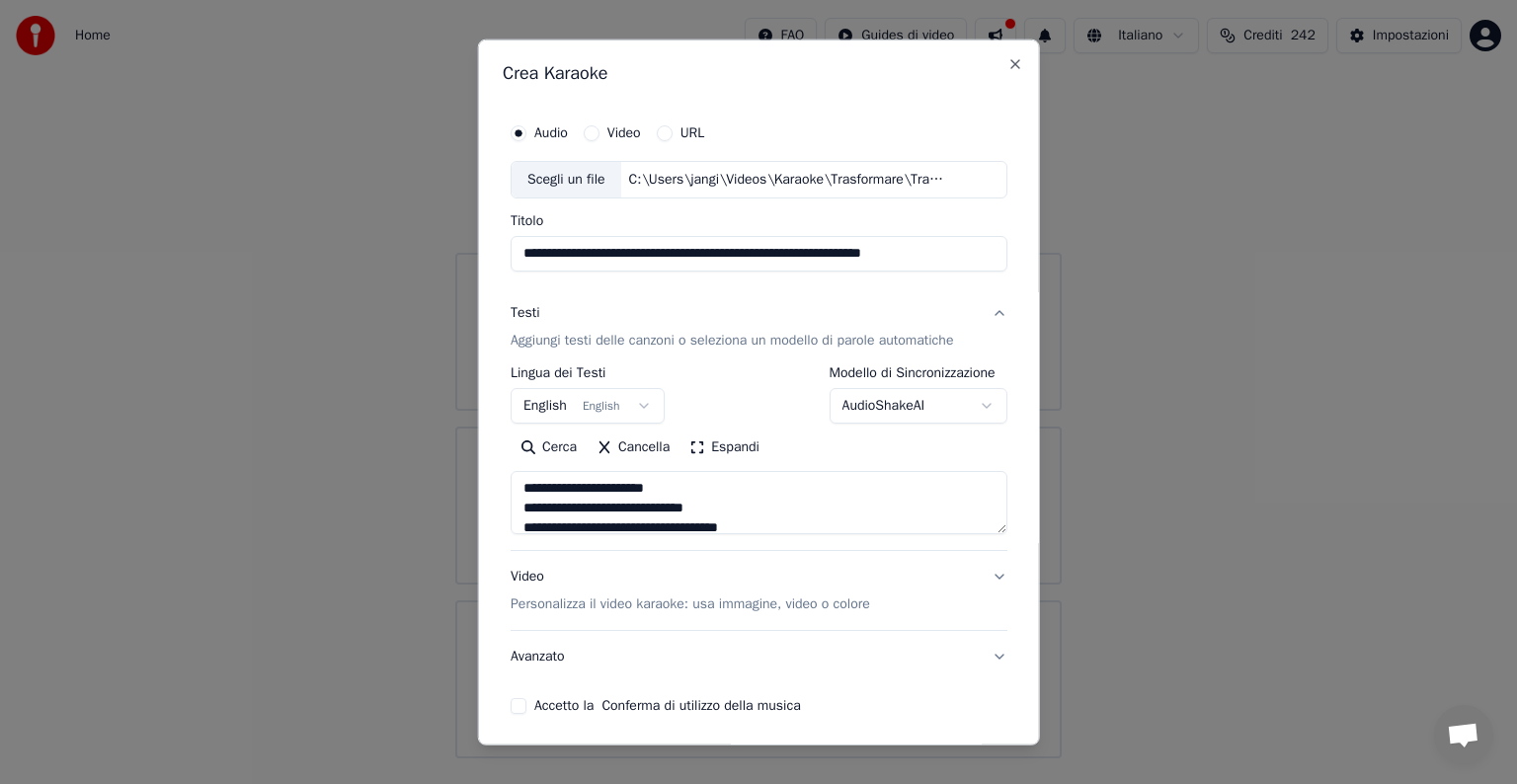 scroll, scrollTop: 0, scrollLeft: 0, axis: both 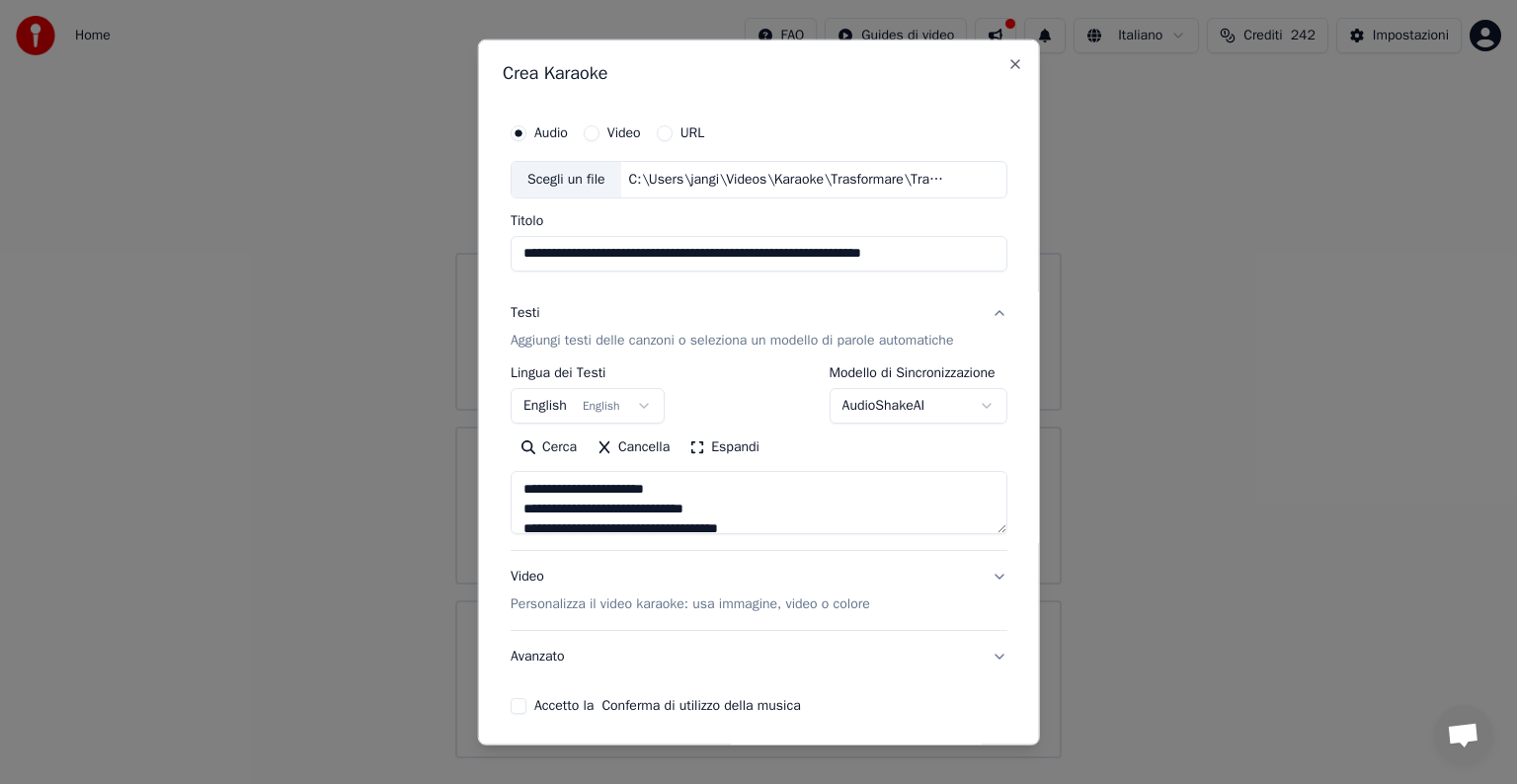 type on "**********" 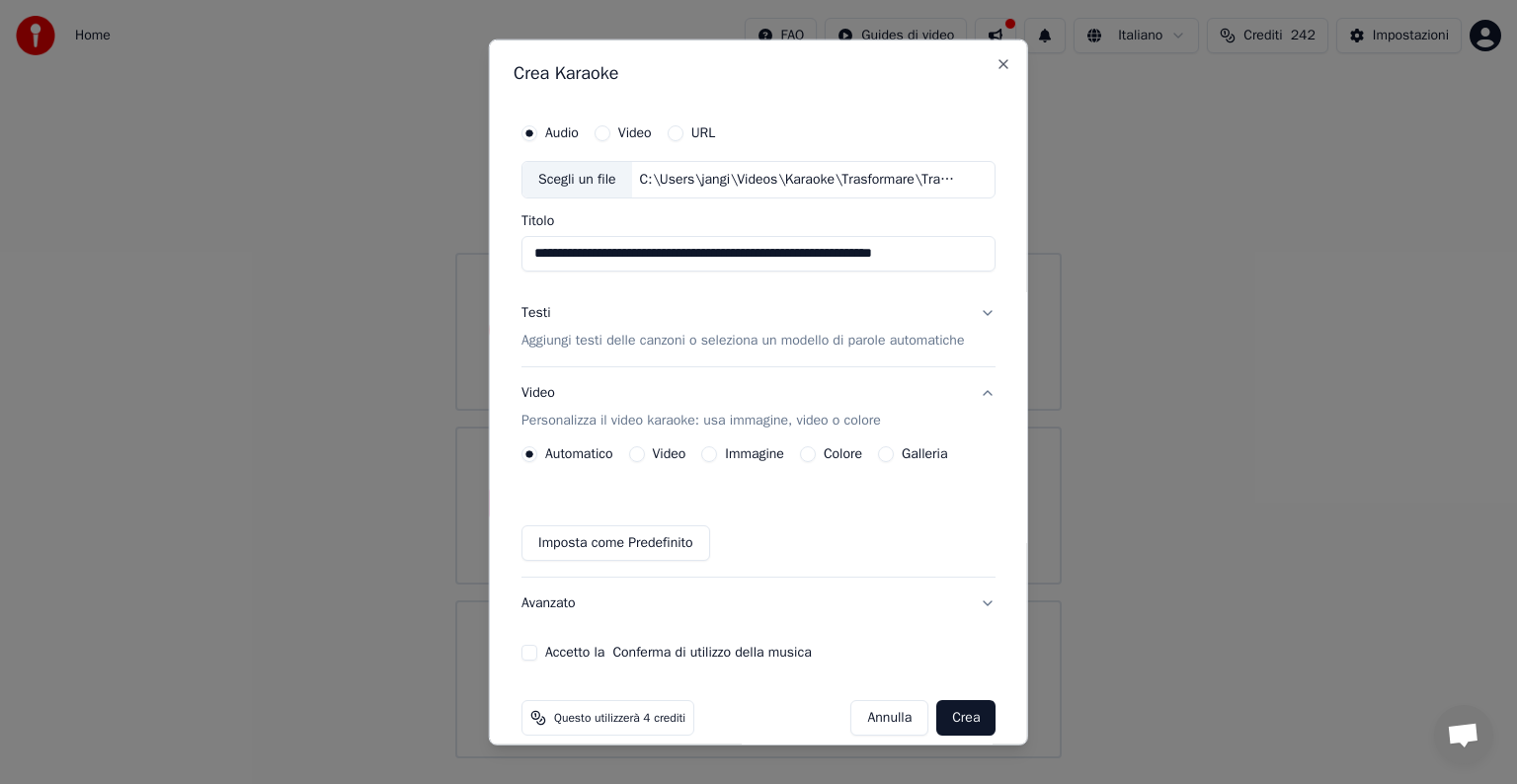 click on "Immagine" at bounding box center [709, 454] 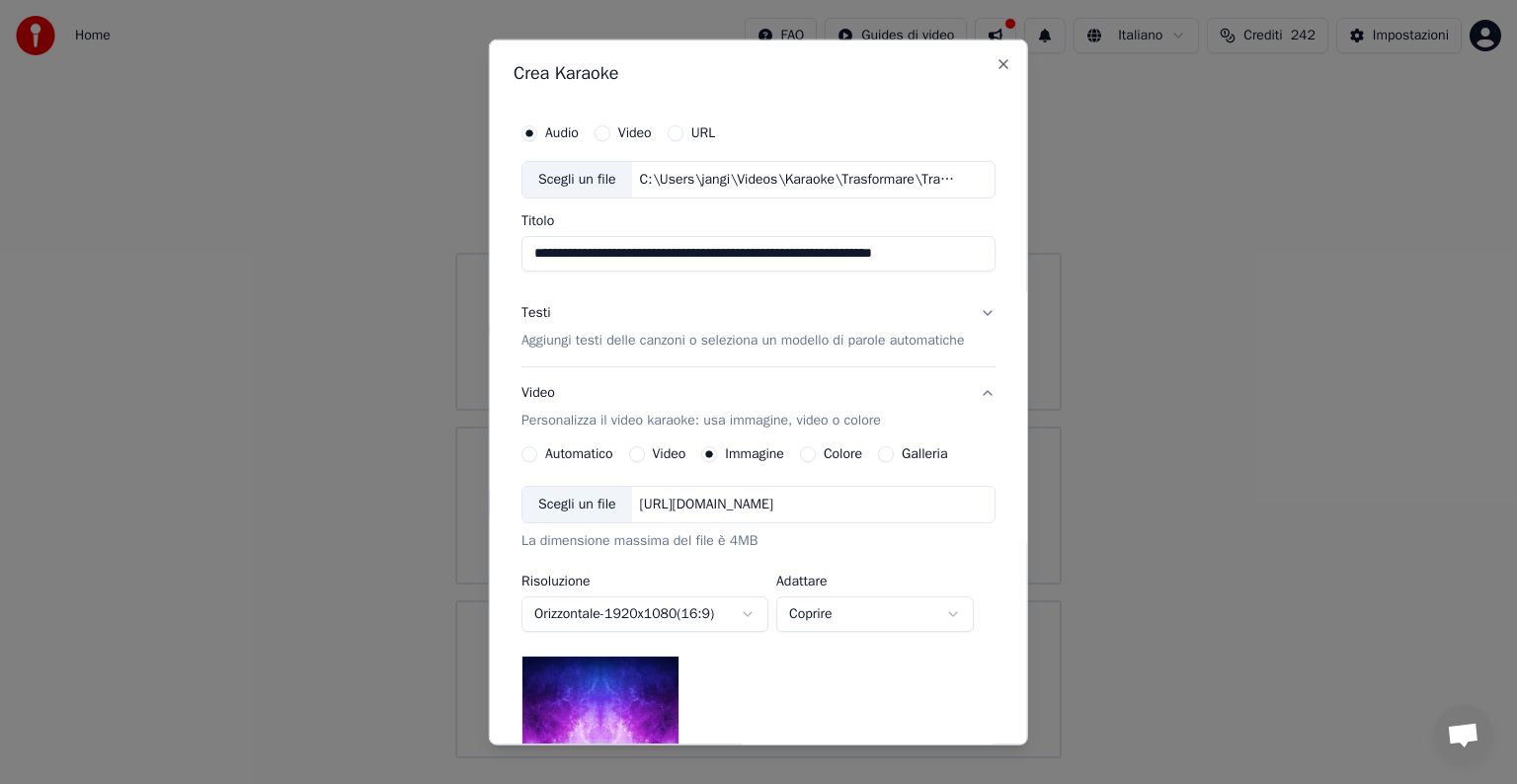 click on "[URL][DOMAIN_NAME]" at bounding box center (705, 505) 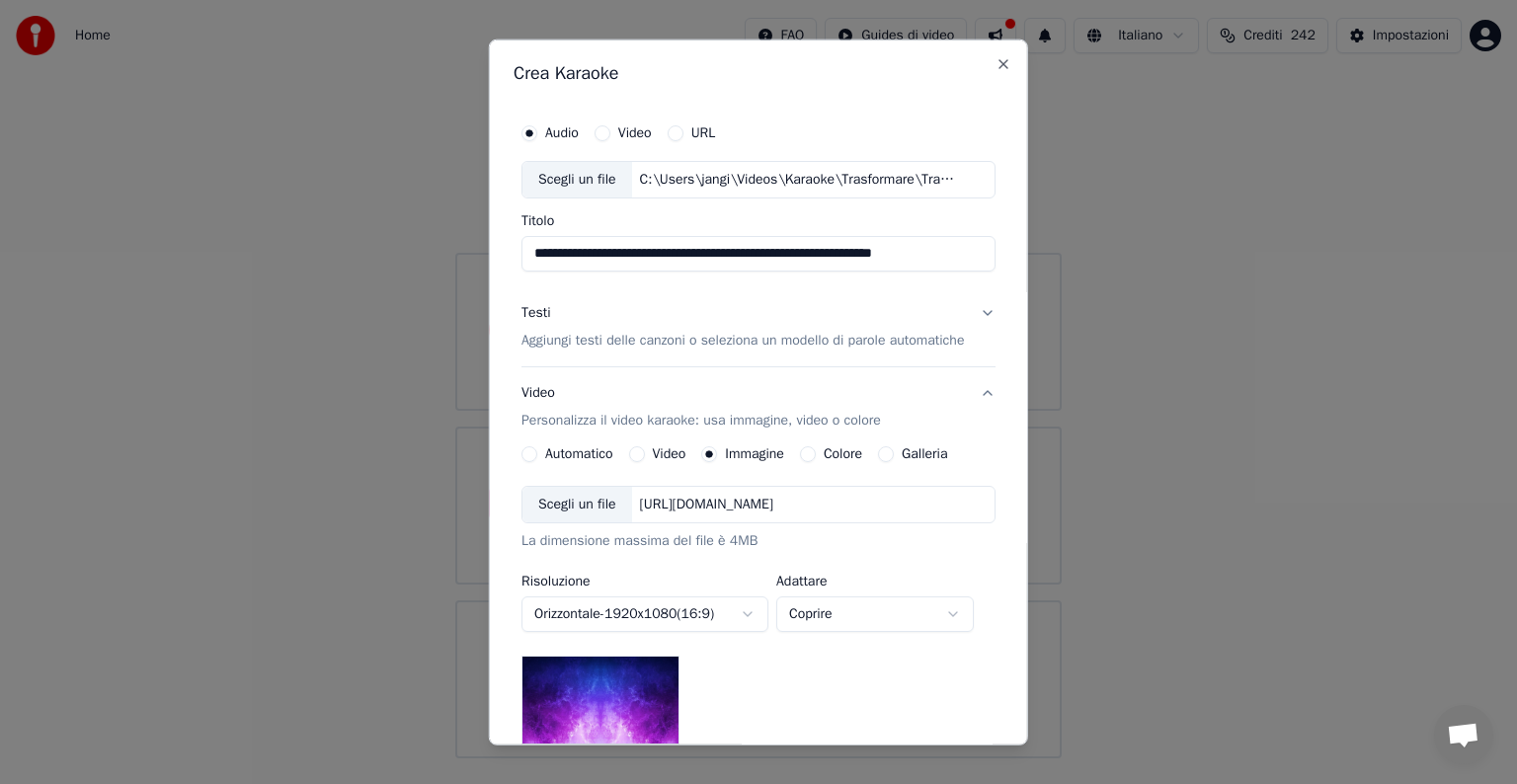 click on "[URL][DOMAIN_NAME]" at bounding box center (705, 505) 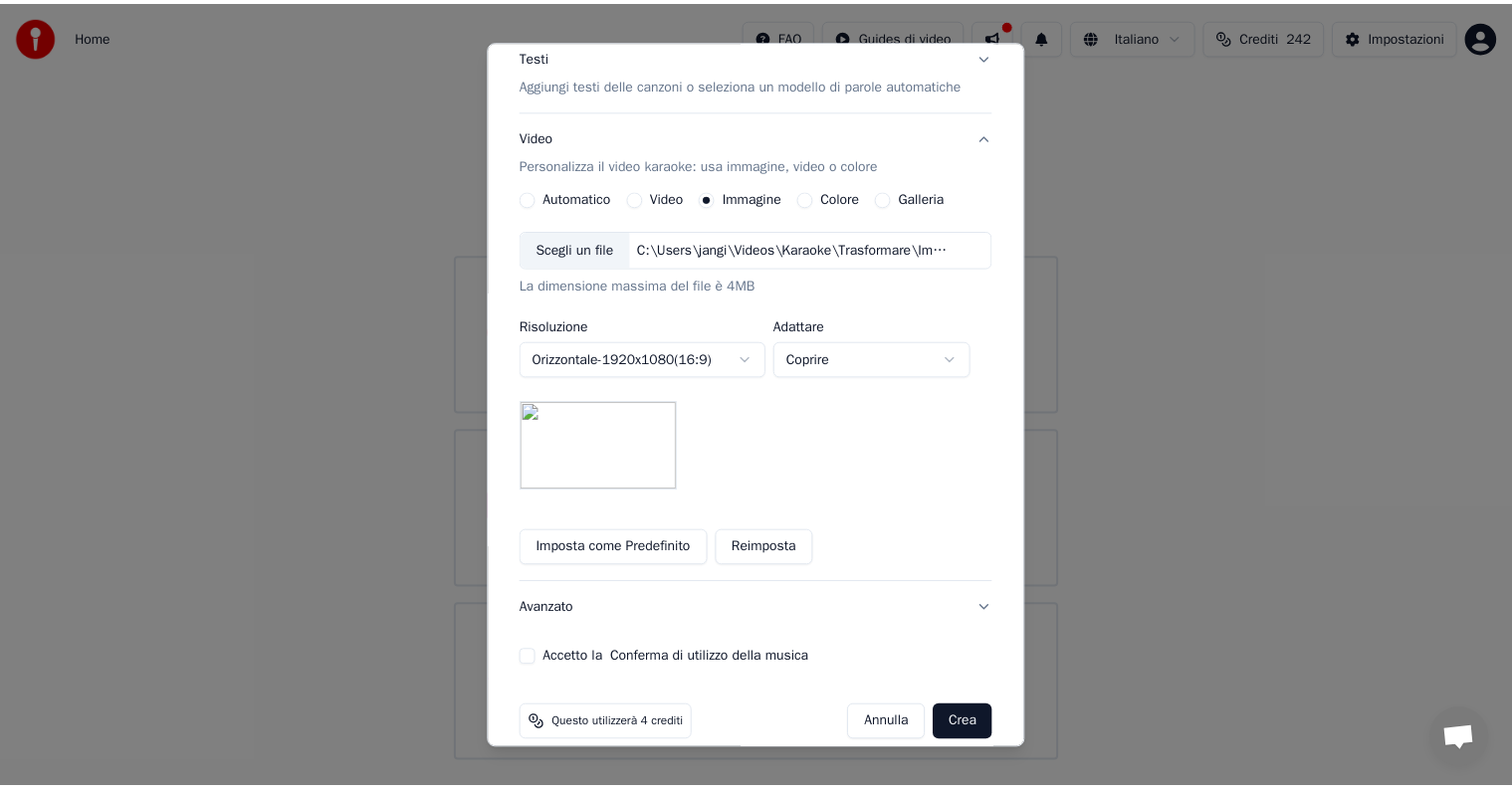 scroll, scrollTop: 283, scrollLeft: 0, axis: vertical 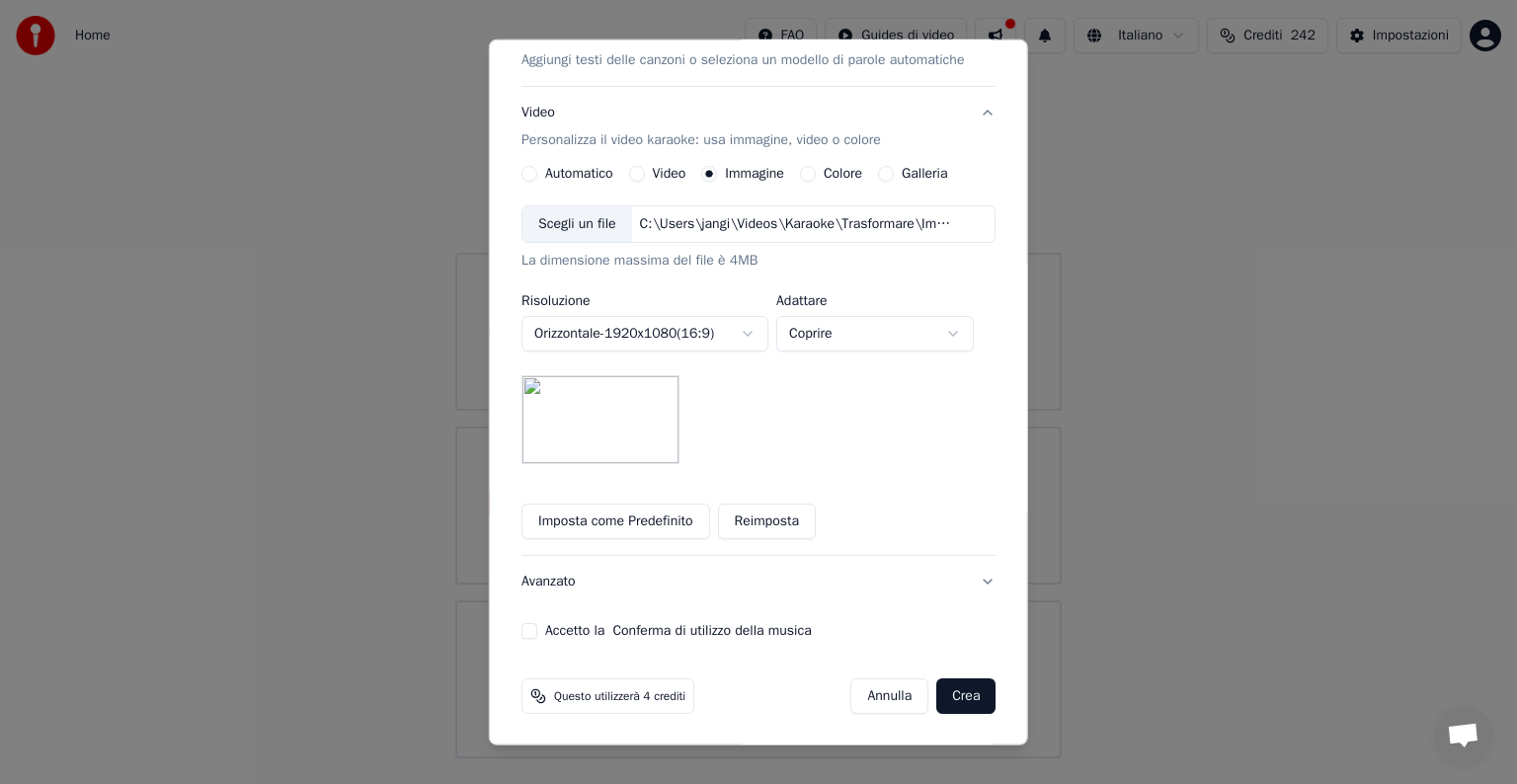 click on "Accetto la   Conferma di utilizzo della musica" at bounding box center (529, 631) 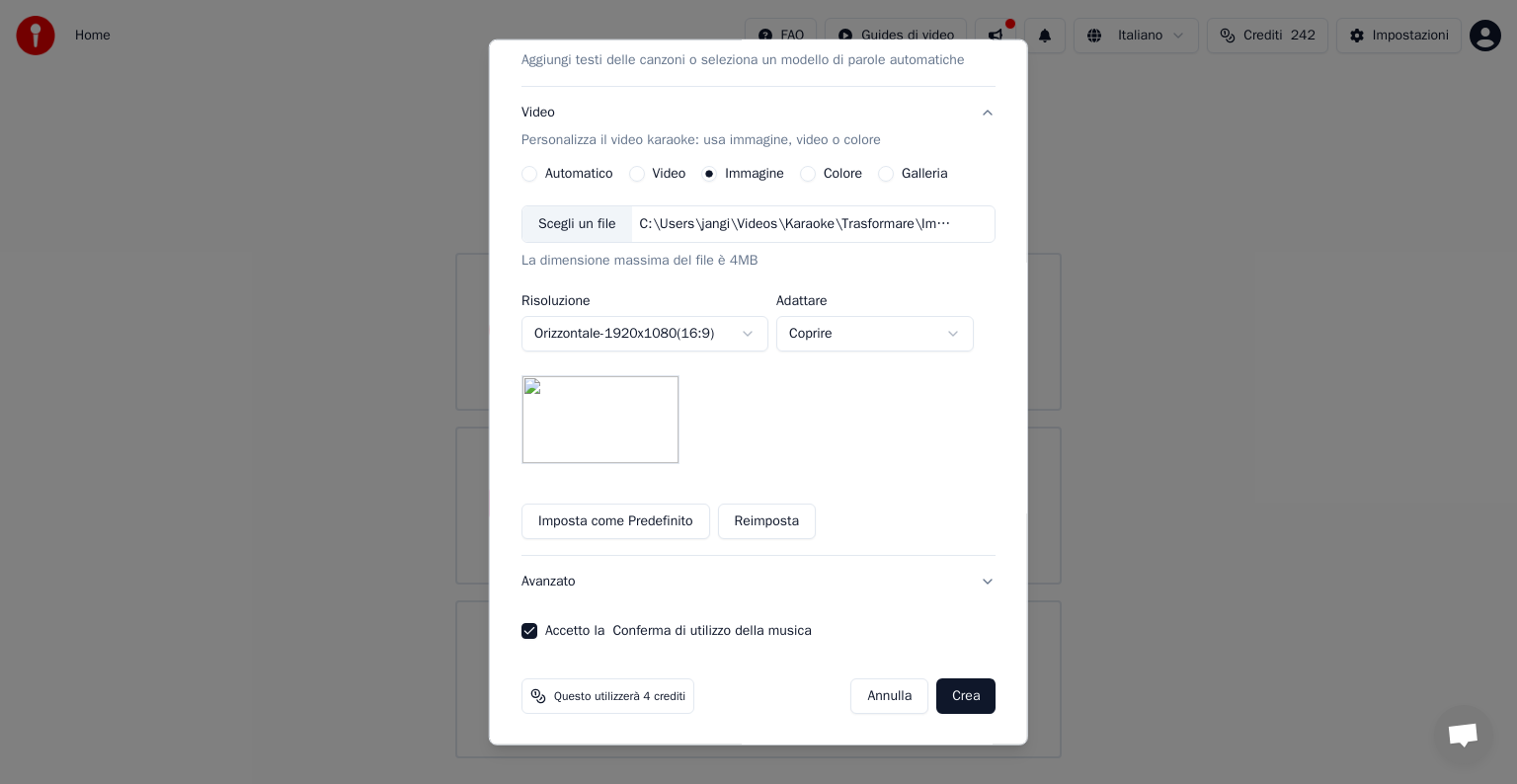 click on "Crea" at bounding box center (966, 696) 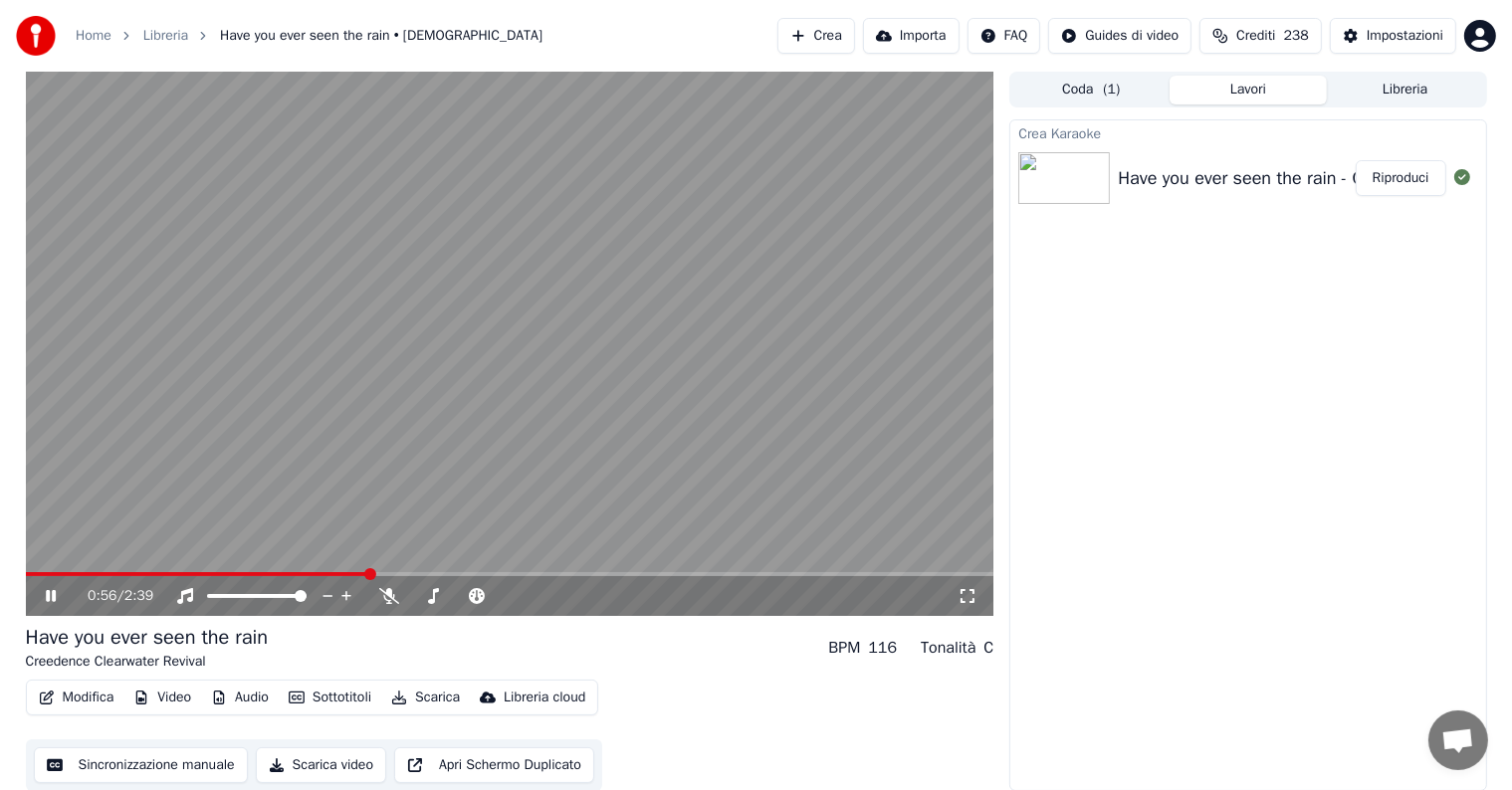 click 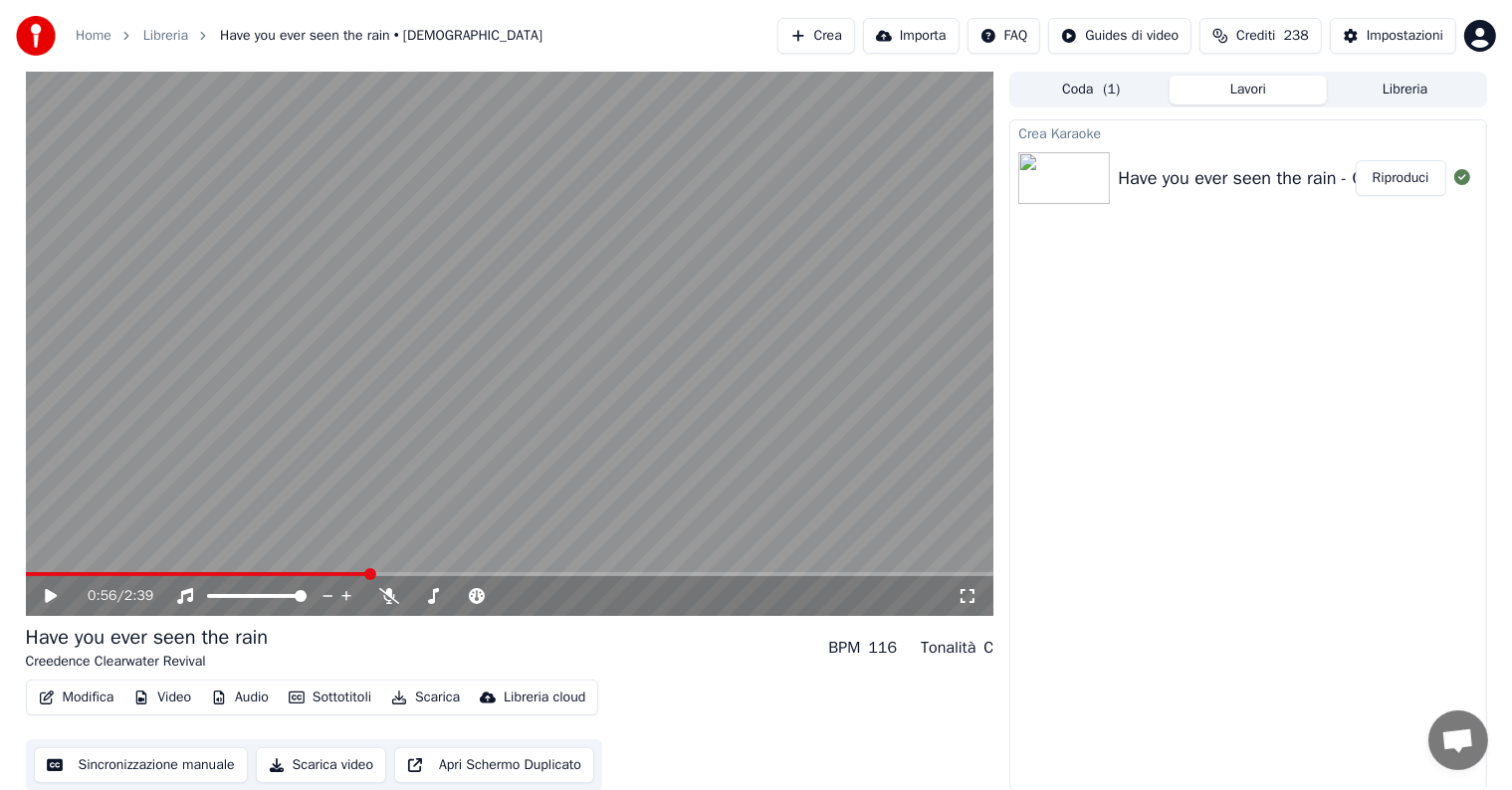 click on "Have you ever seen the rain Creedence Clearwater Revival BPM 116 Tonalità C Modifica Video Audio Sottotitoli Scarica Libreria cloud Sincronizzazione manuale Scarica video Apri Schermo Duplicato" at bounding box center [510, 707] 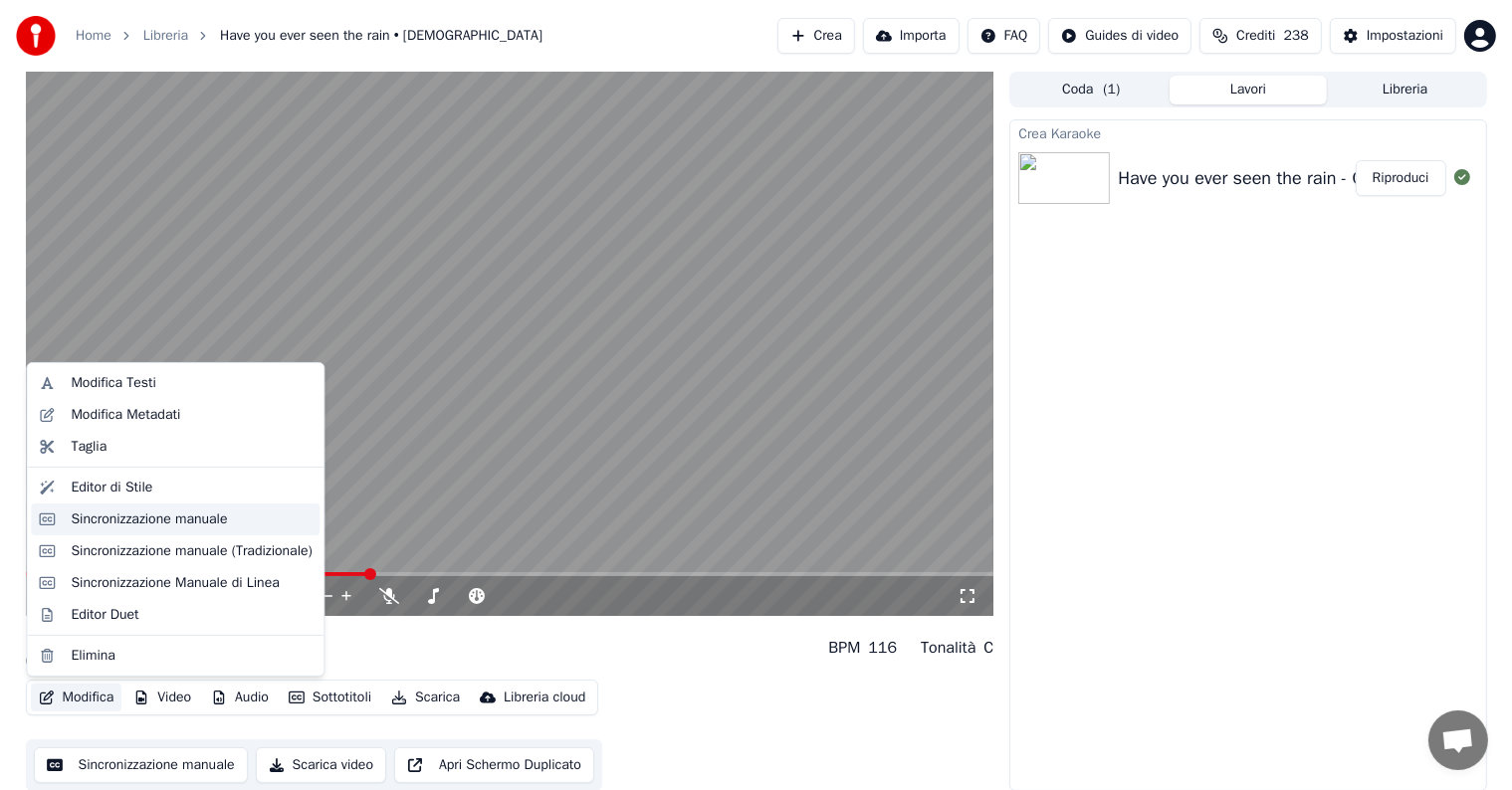 click on "Sincronizzazione manuale" at bounding box center [148, 519] 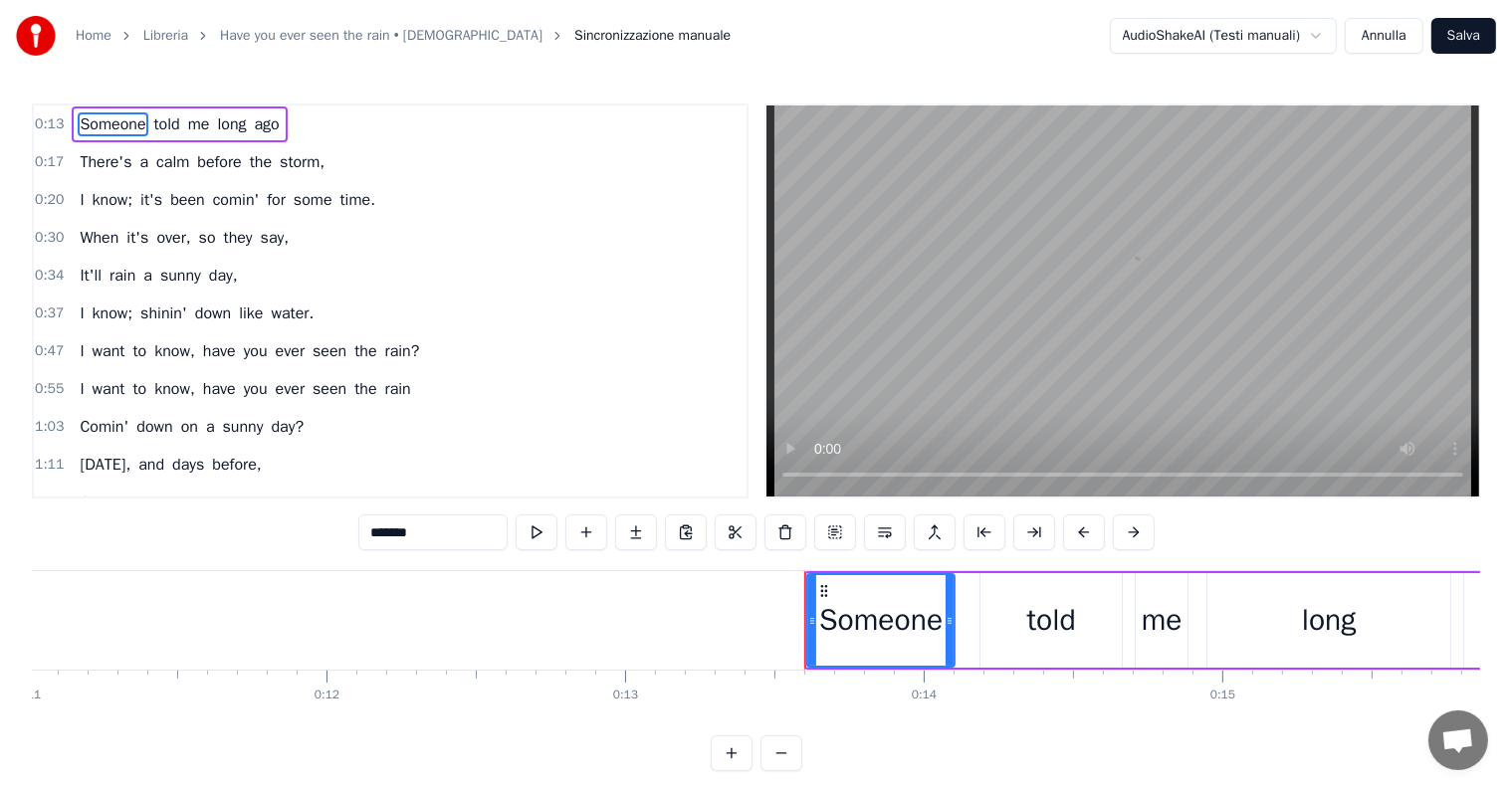 scroll, scrollTop: 0, scrollLeft: 3962, axis: horizontal 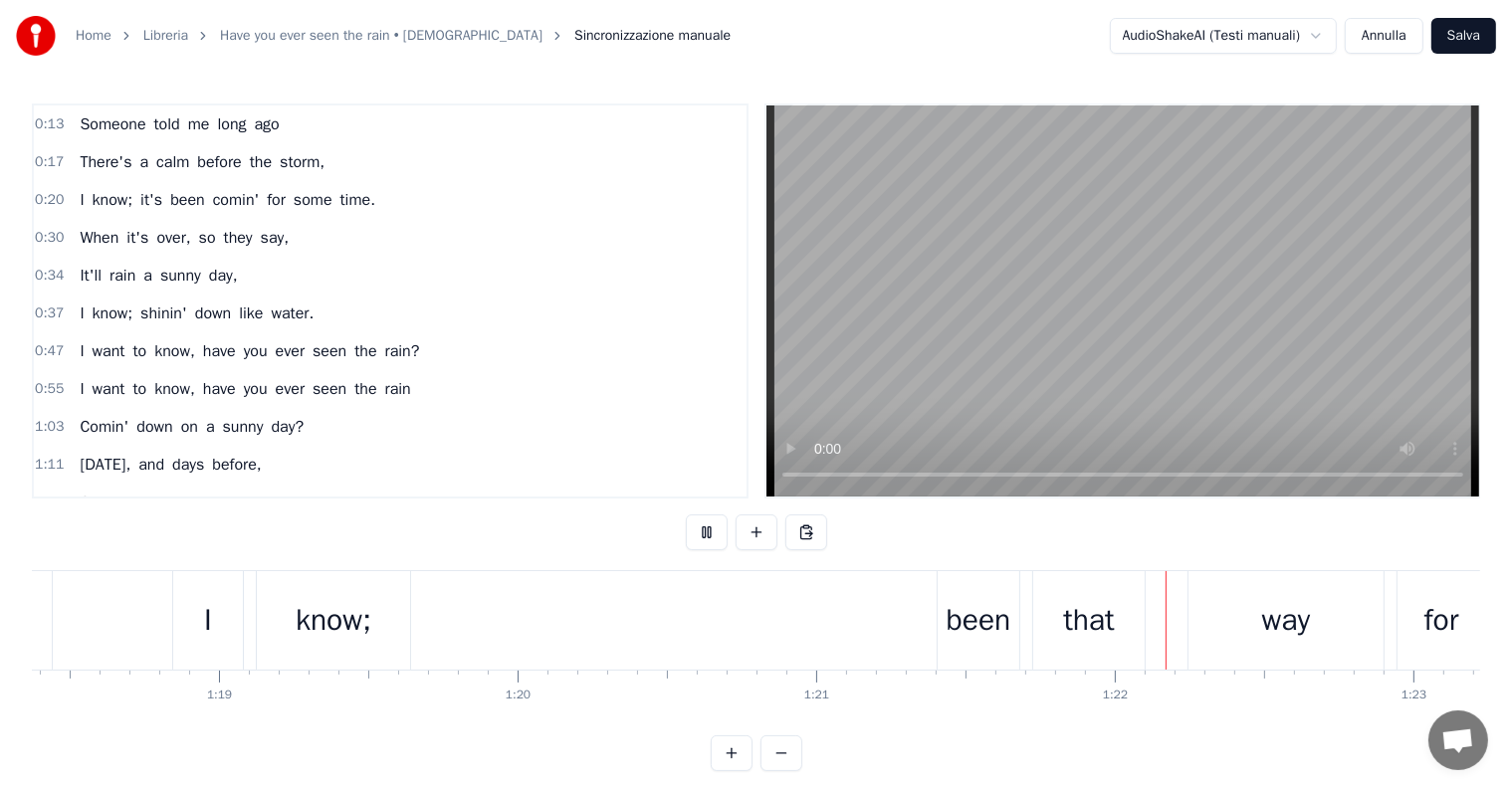 click on "I know; been that way for all my time." at bounding box center [1091, 620] 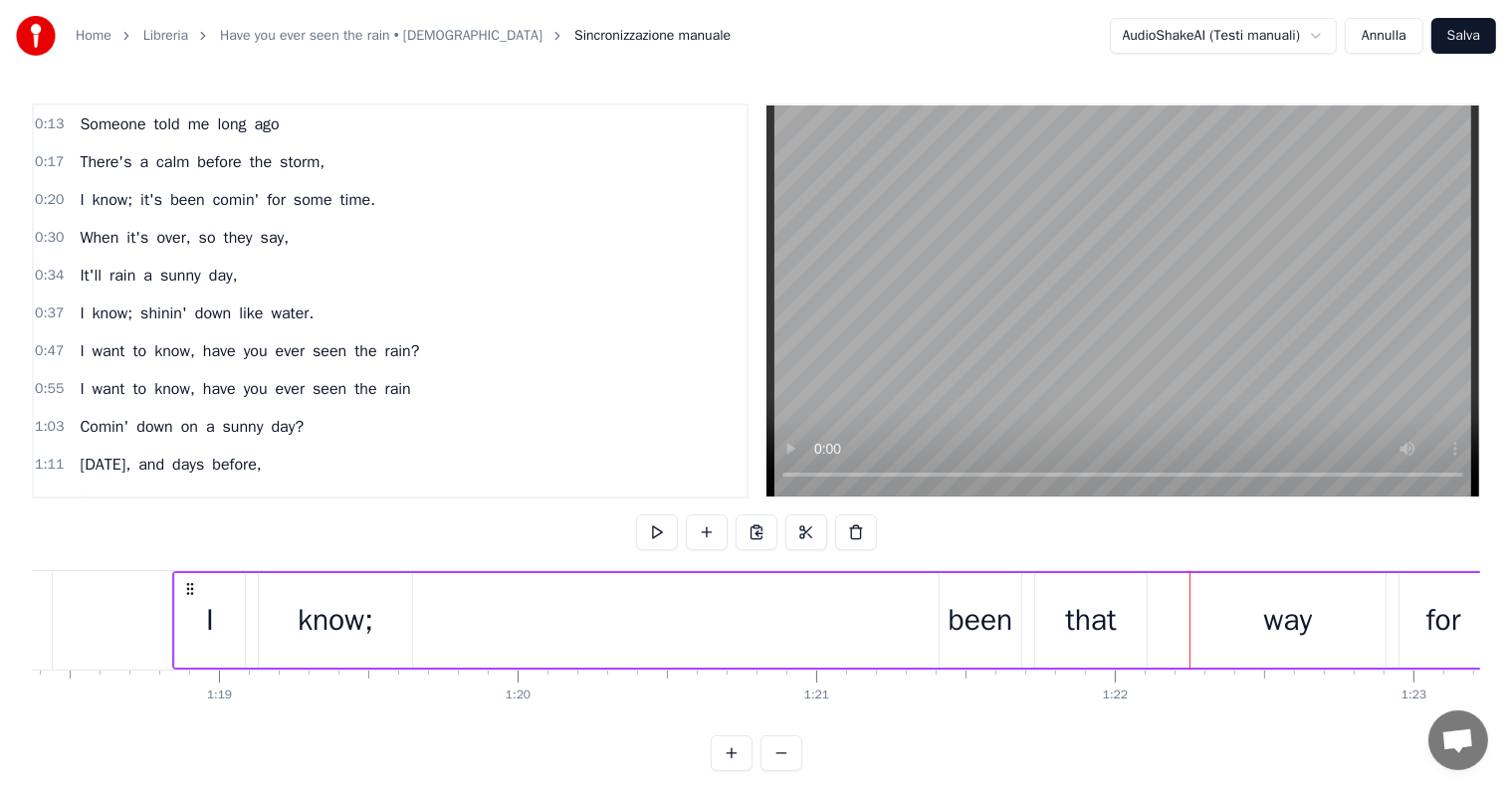 click on "way" at bounding box center (1288, 620) 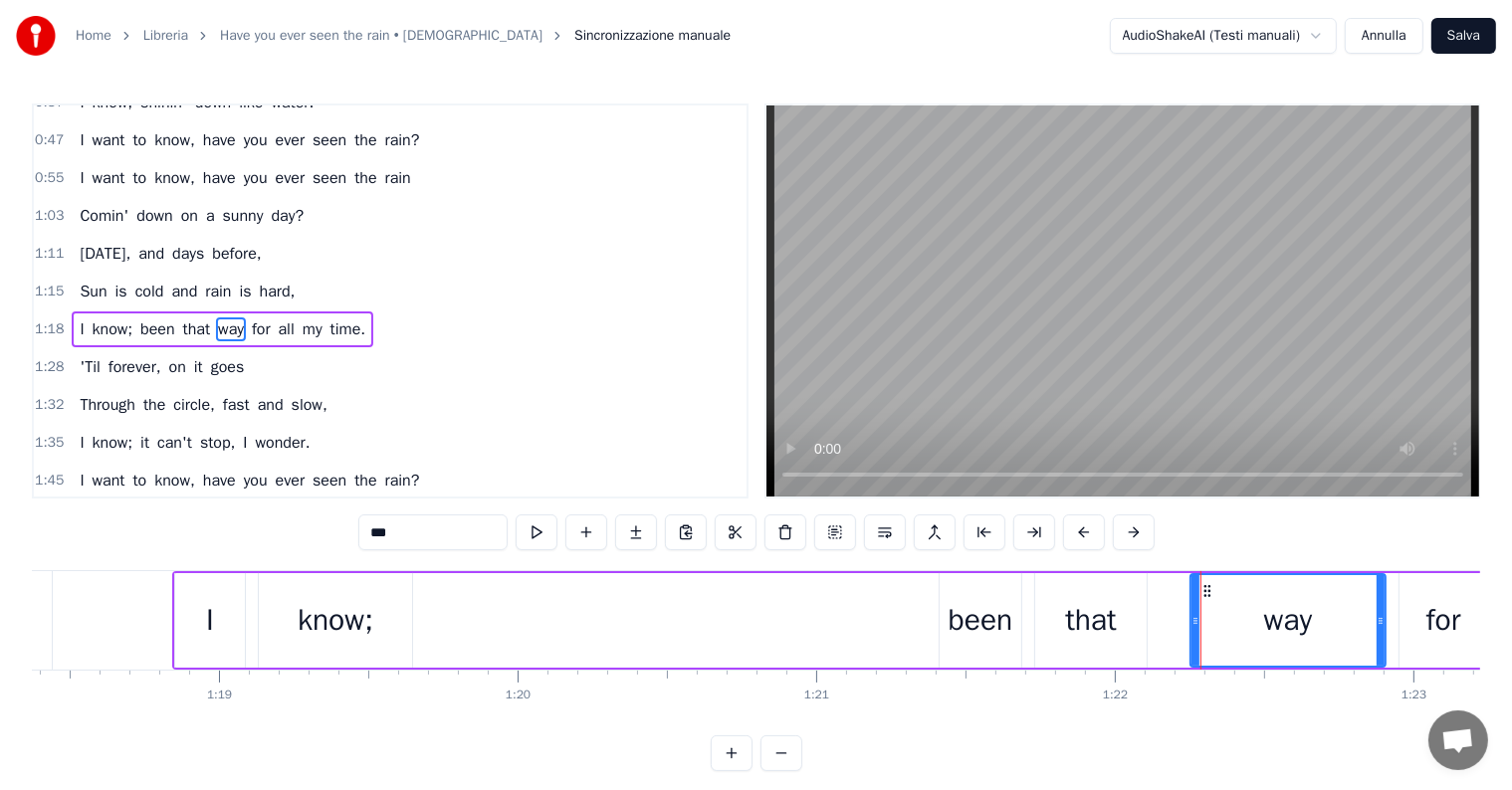 scroll, scrollTop: 225, scrollLeft: 0, axis: vertical 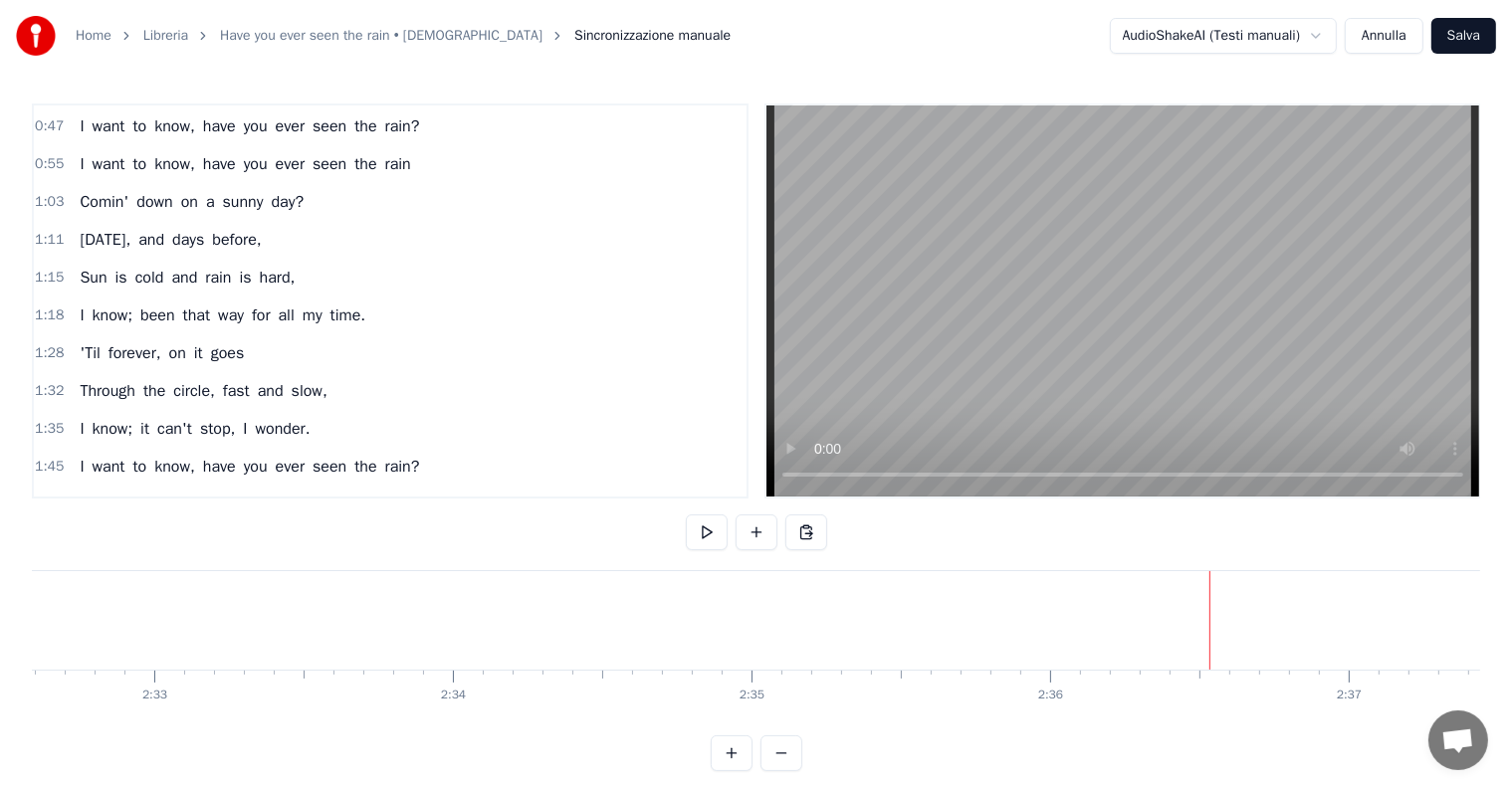 click on "Annulla" at bounding box center [1384, 36] 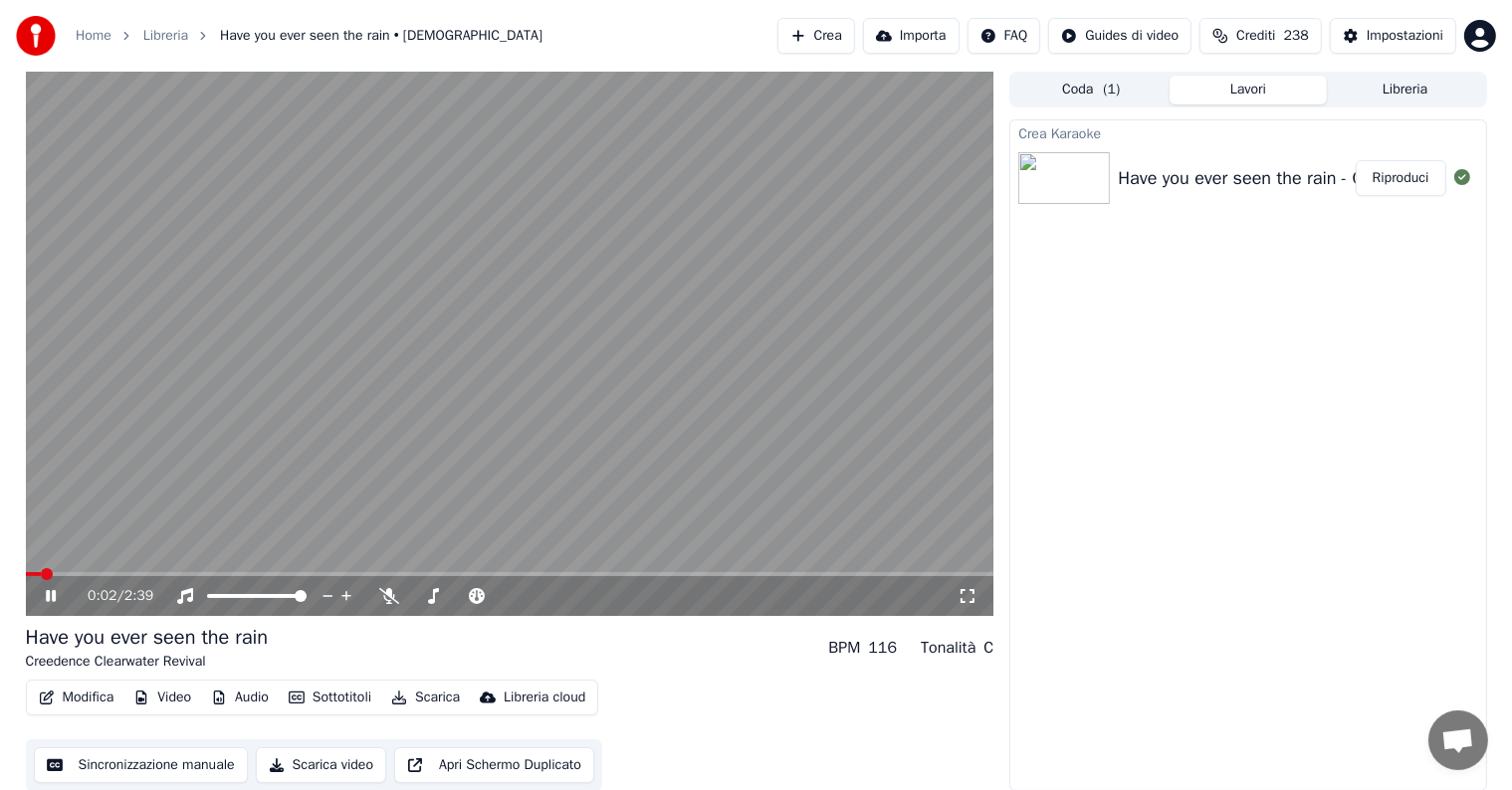 click 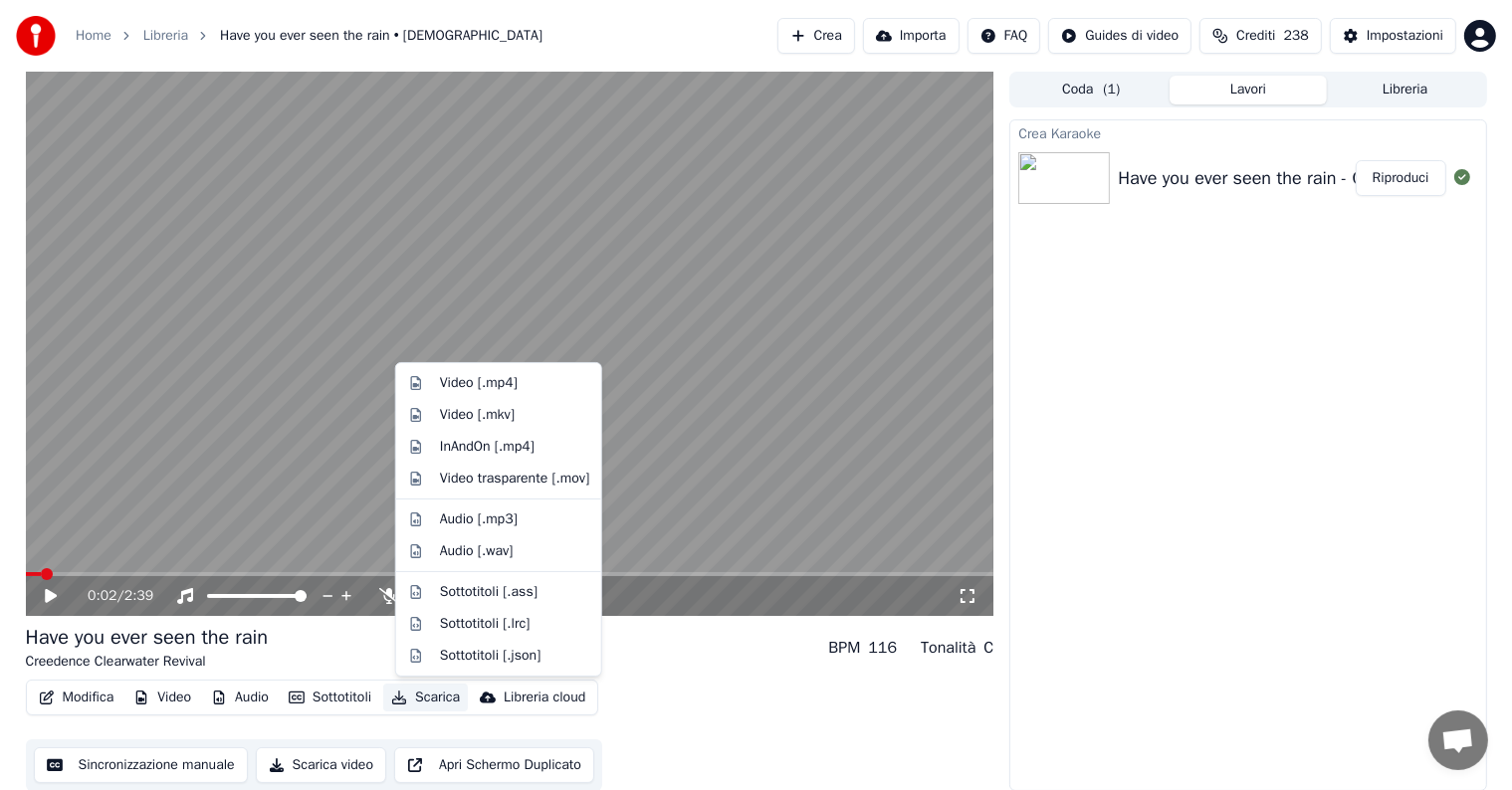 click on "Scarica" at bounding box center (425, 697) 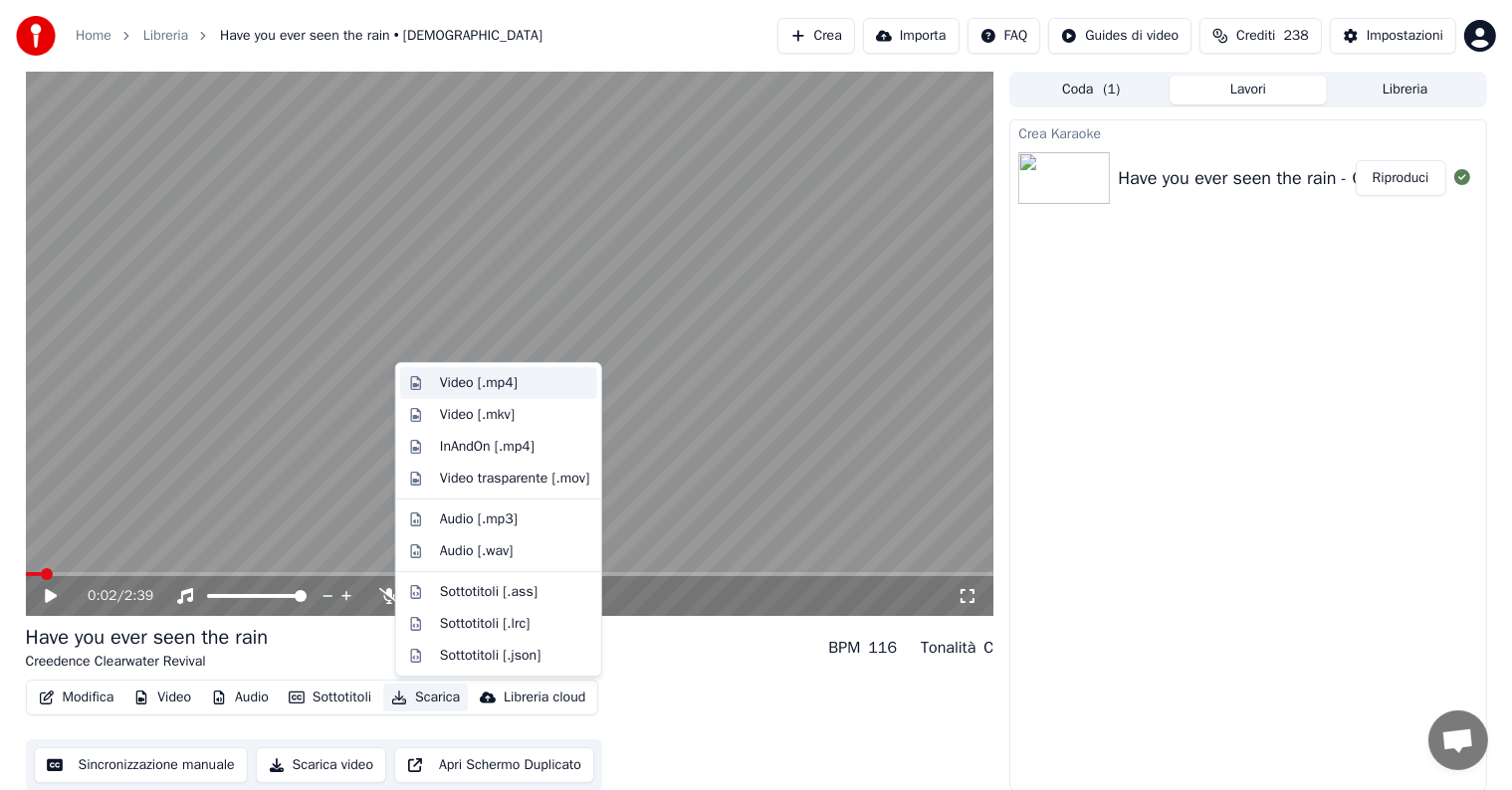 click on "Video [.mp4]" at bounding box center [479, 383] 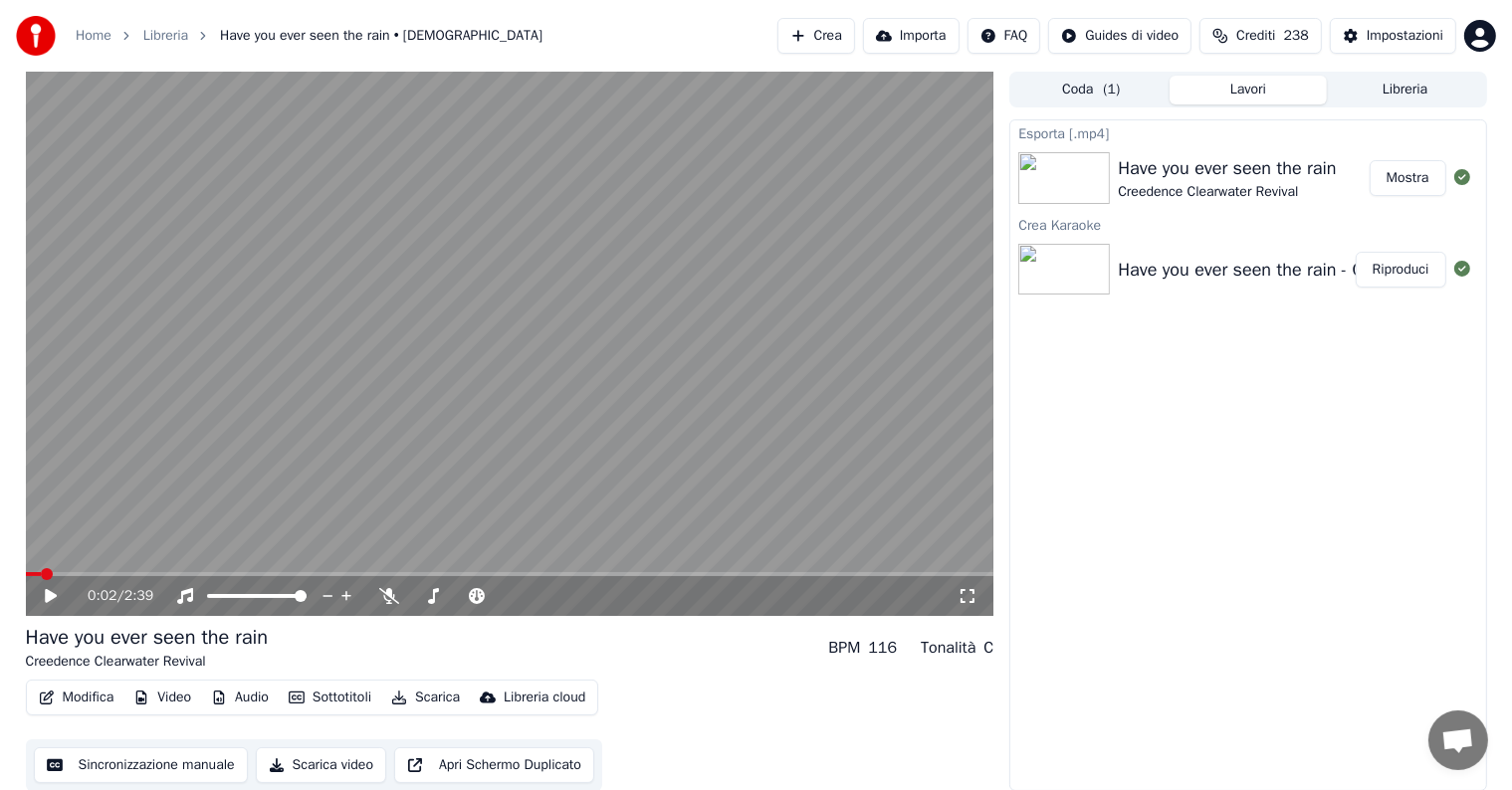 click on "Mostra" at bounding box center [1407, 178] 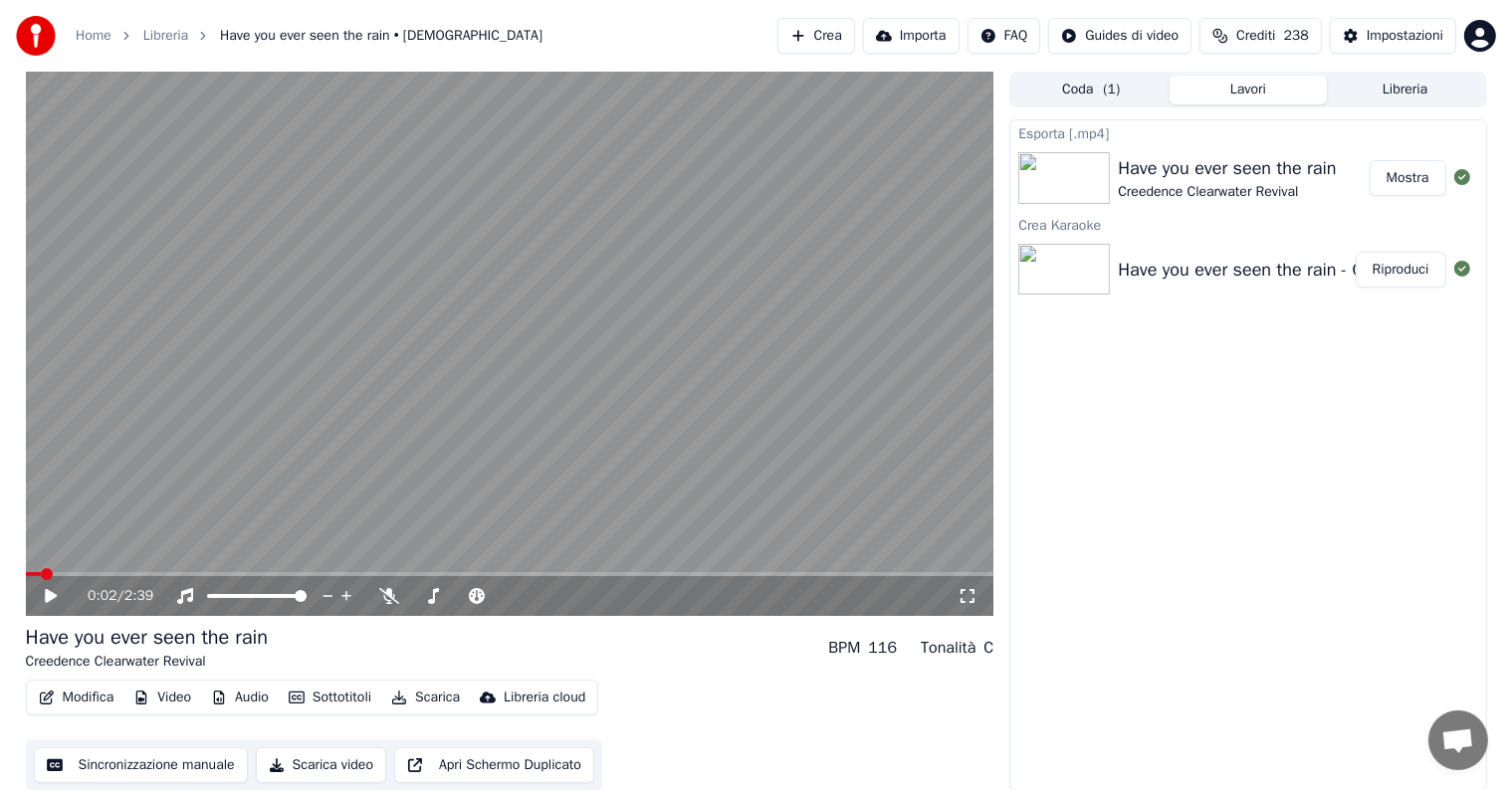 click on "Crediti" at bounding box center [1255, 36] 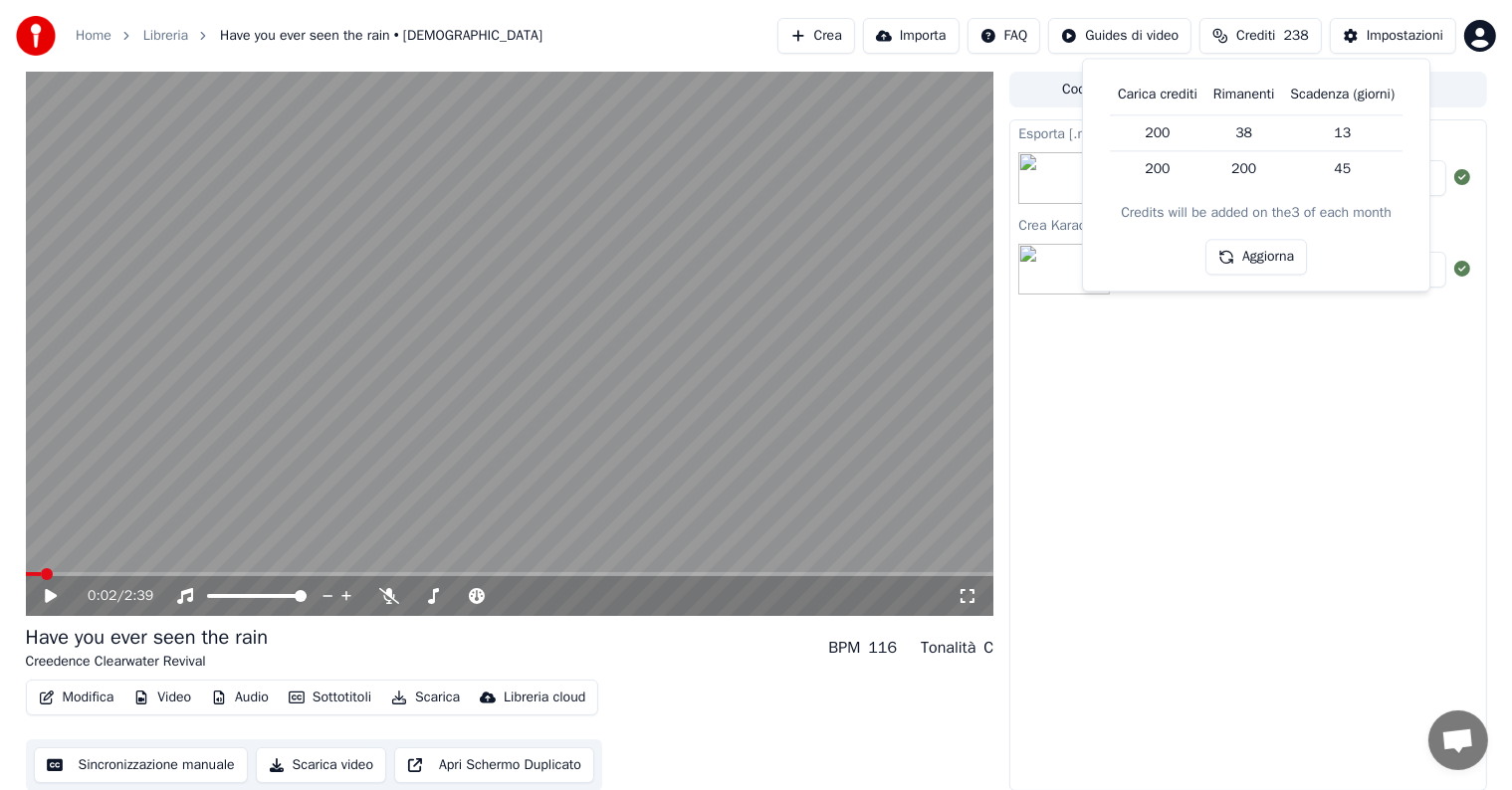 click on "Crediti" at bounding box center [1255, 36] 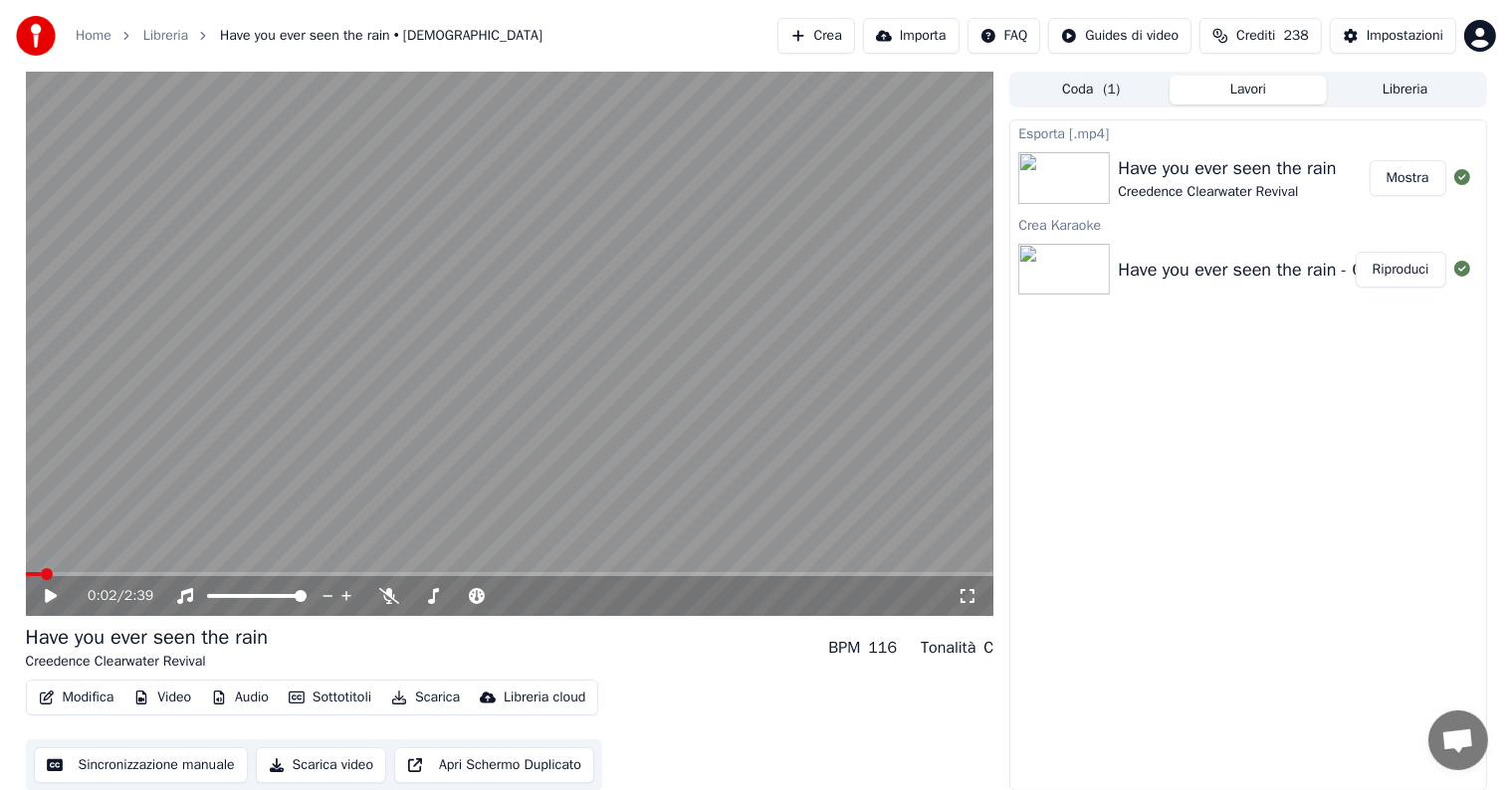 click on "Crea" at bounding box center (816, 36) 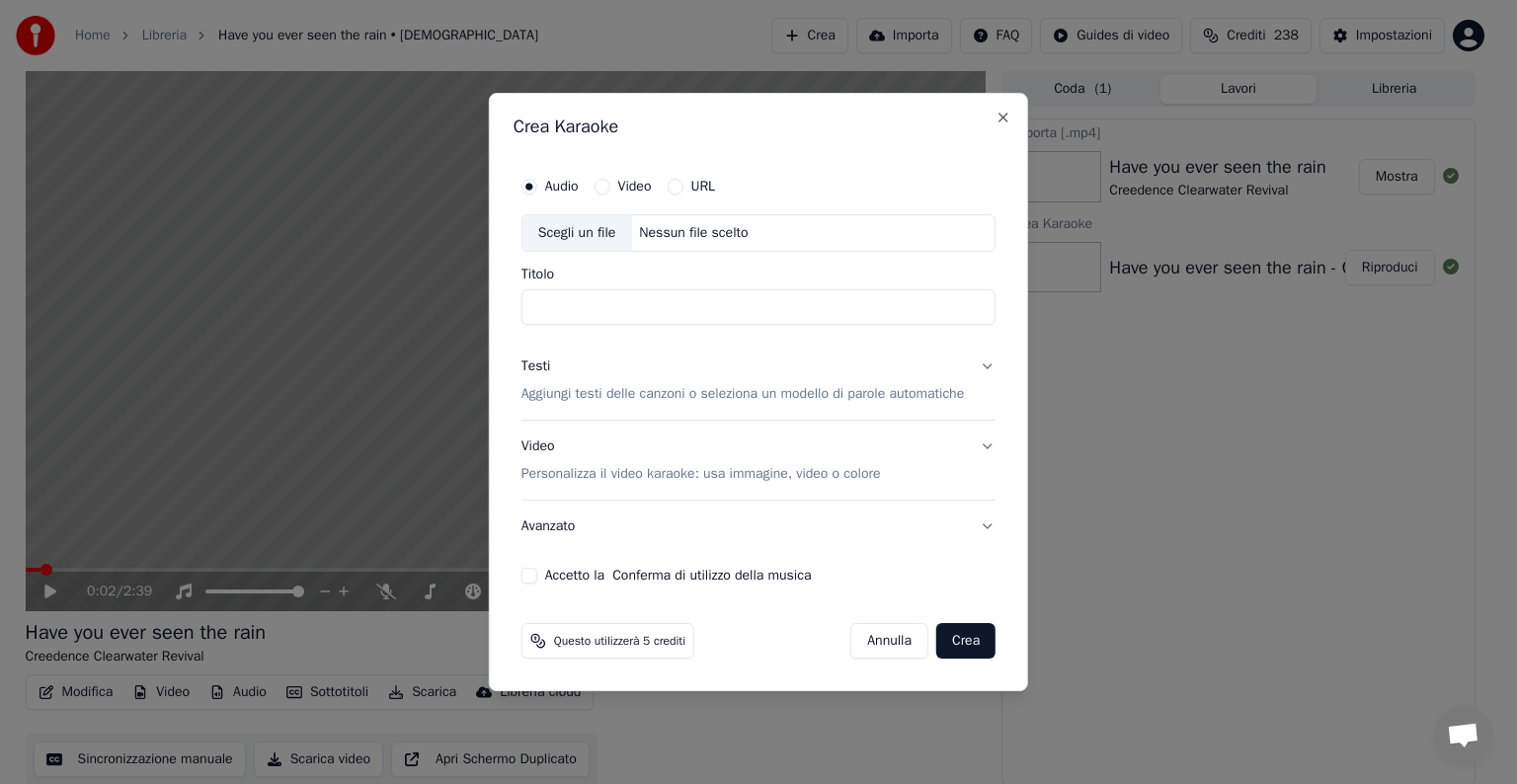click on "Nessun file scelto" at bounding box center (693, 233) 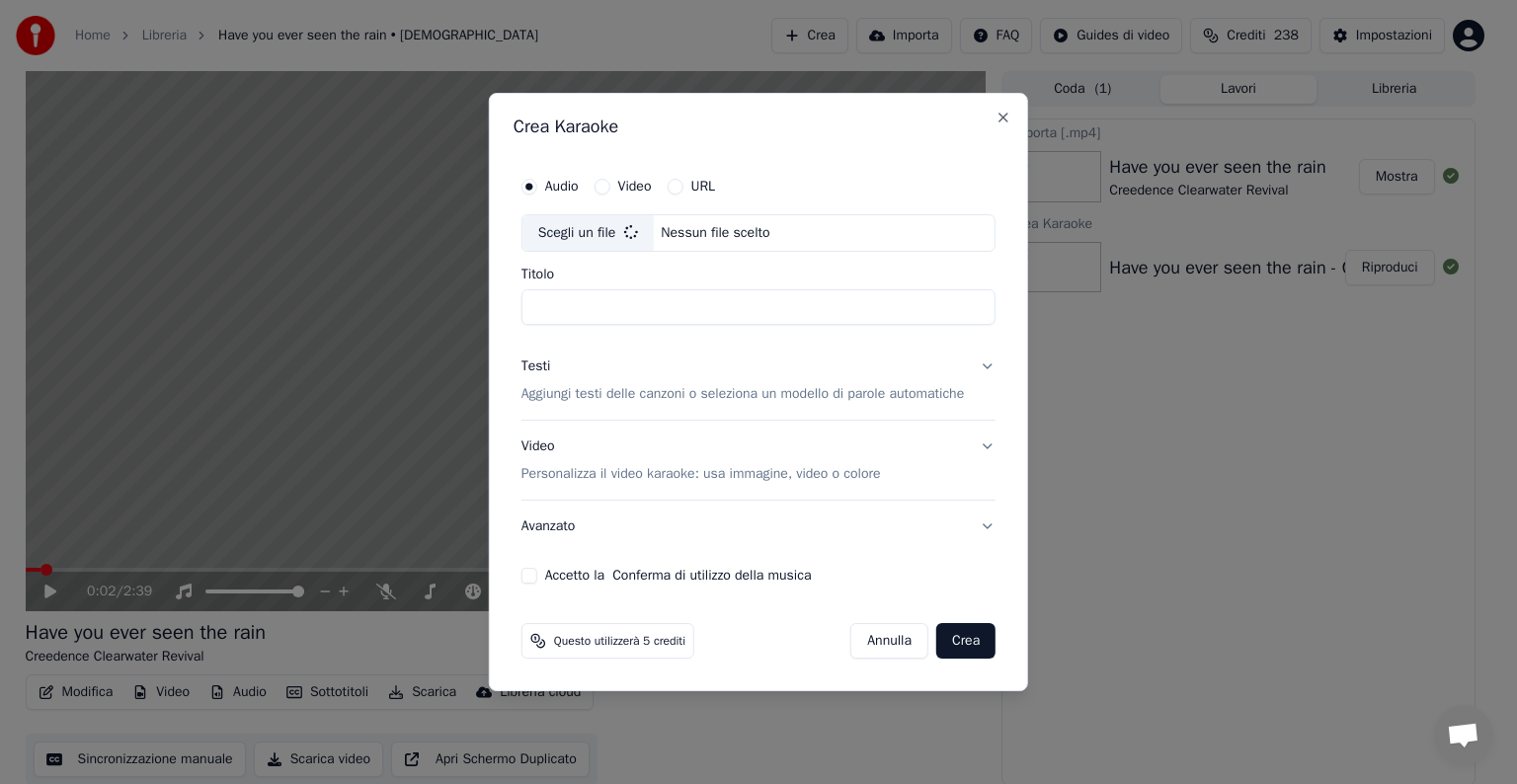 type on "**********" 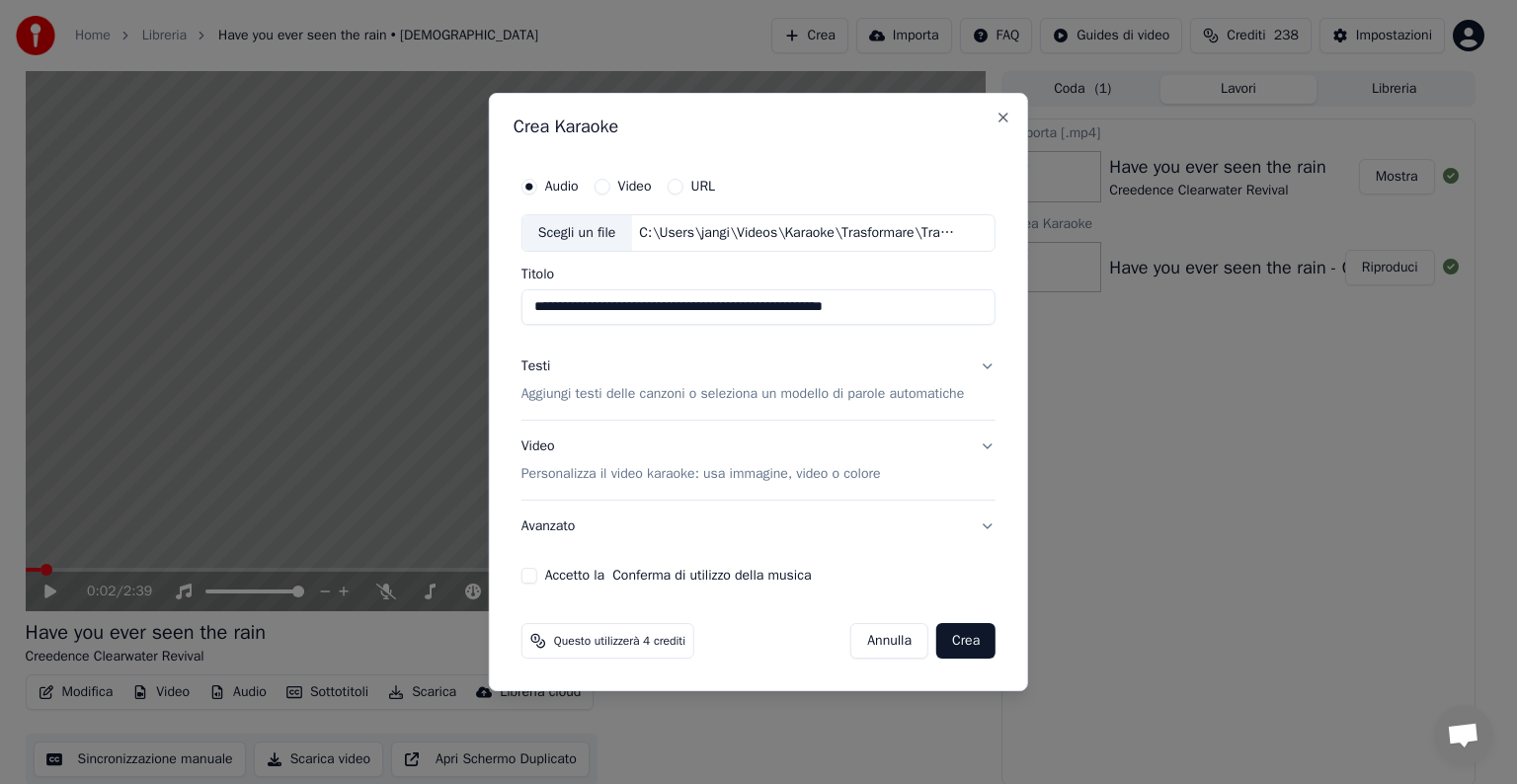 click on "Testi Aggiungi testi delle canzoni o seleziona un modello di parole automatiche" at bounding box center (758, 380) 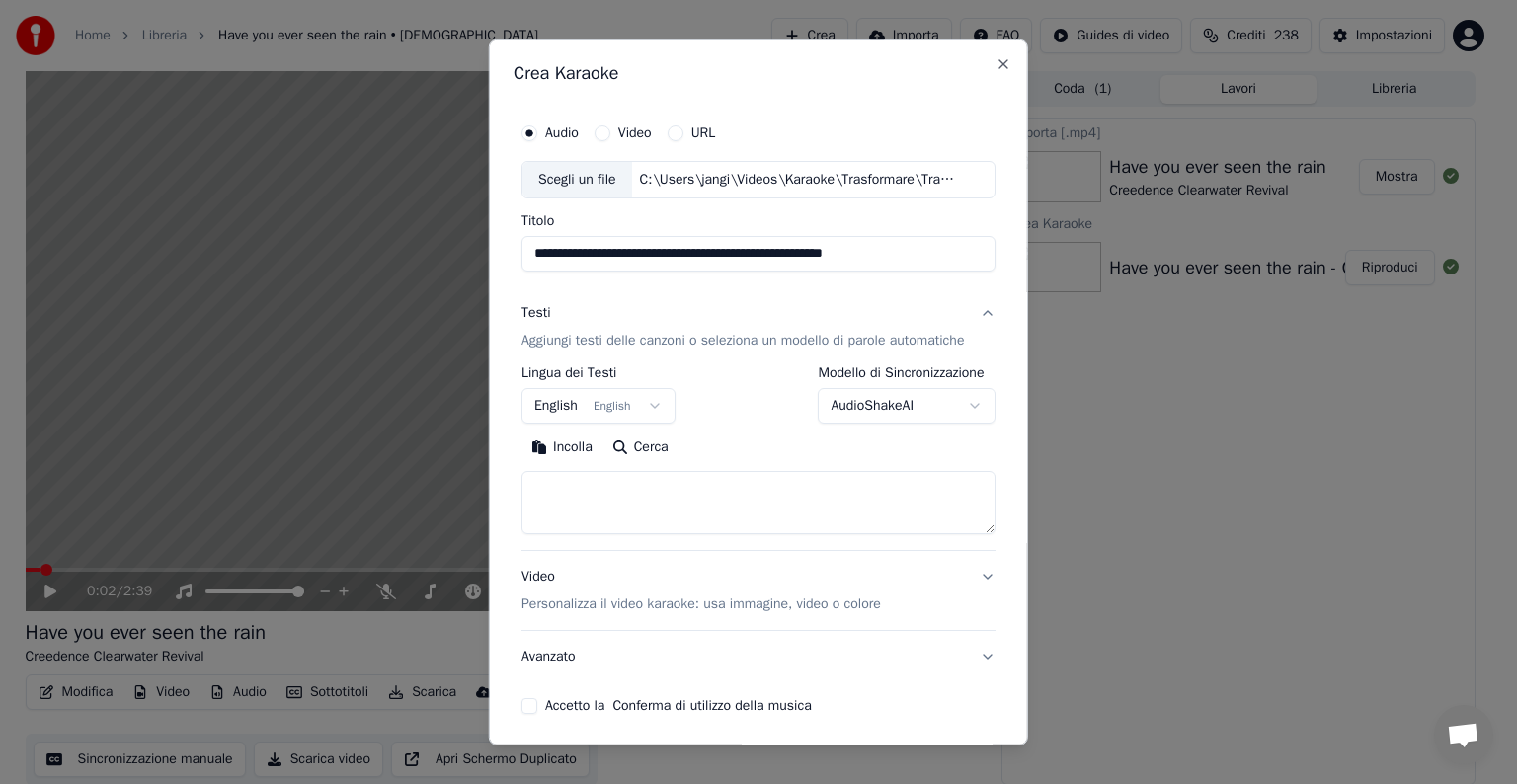 click at bounding box center [758, 503] 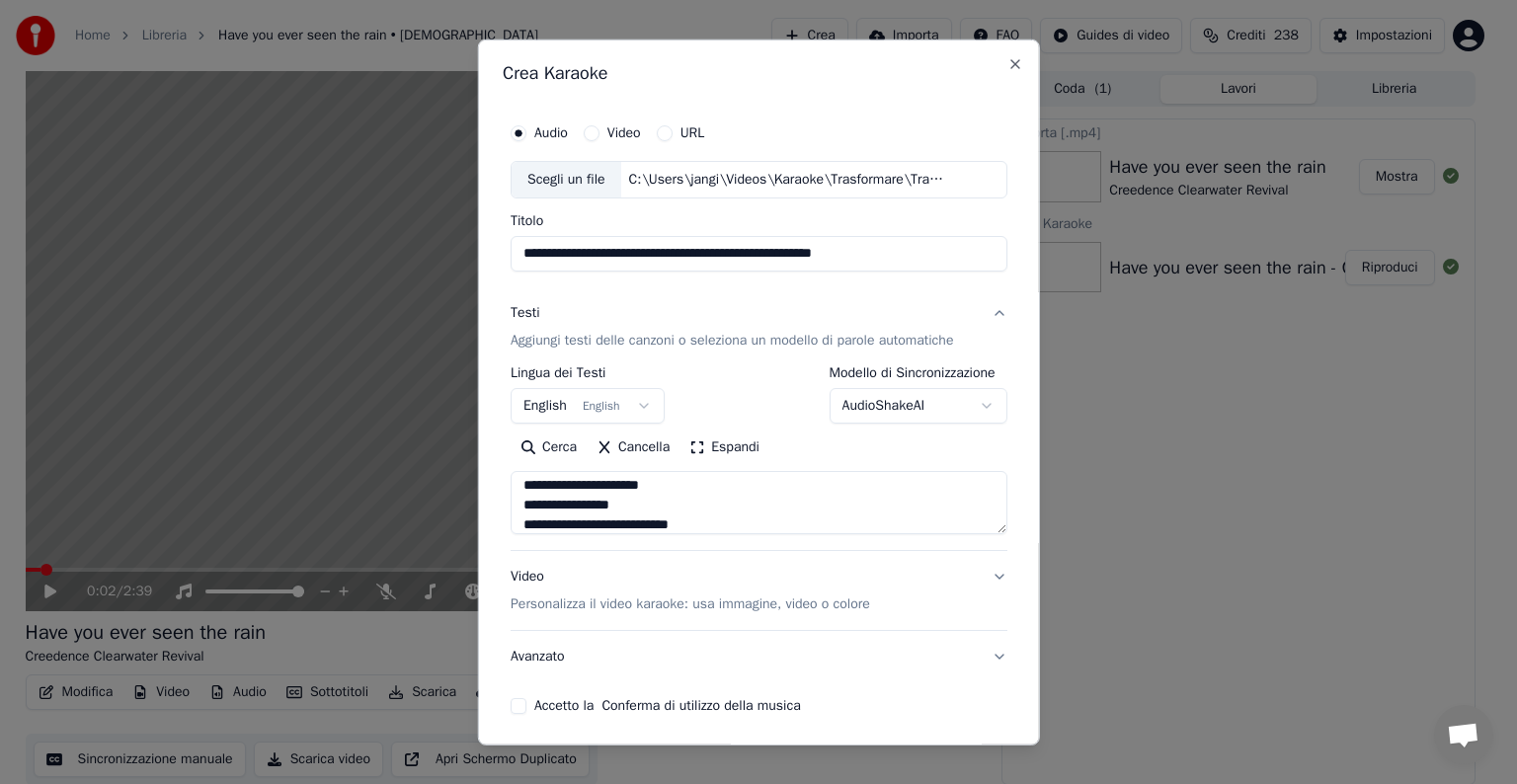scroll, scrollTop: 644, scrollLeft: 0, axis: vertical 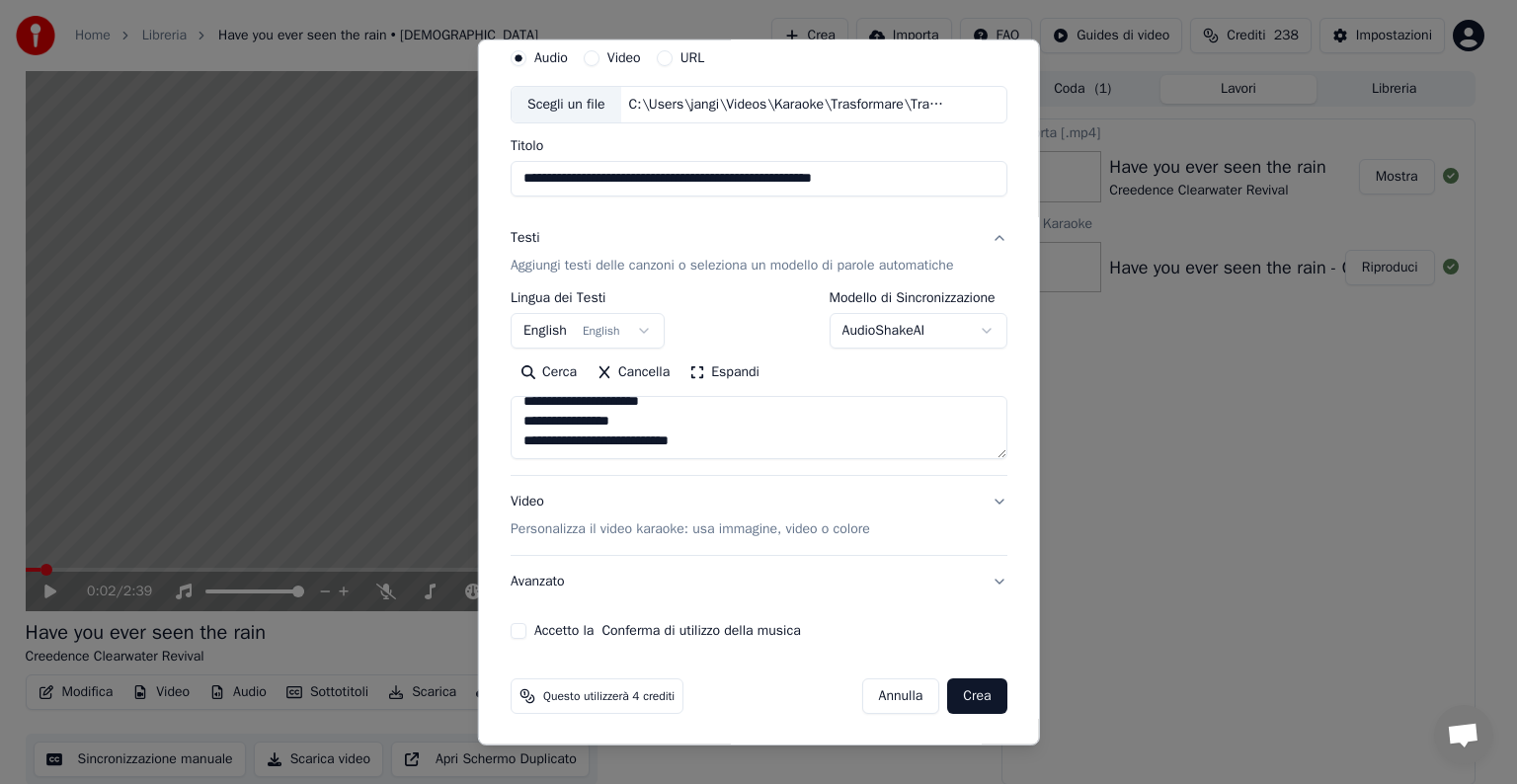 click on "Video Personalizza il video karaoke: usa immagine, video o colore" at bounding box center [758, 515] 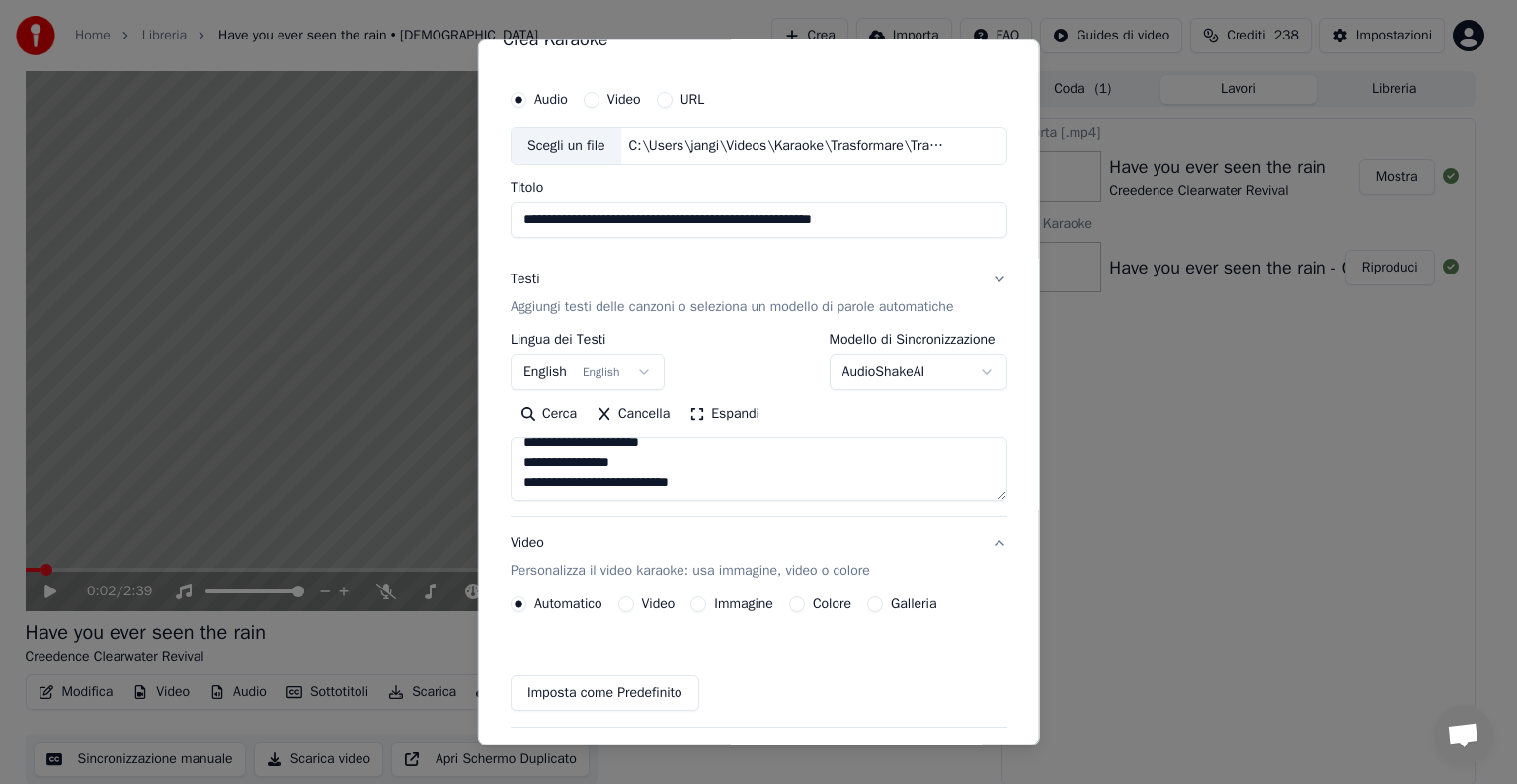 scroll, scrollTop: 22, scrollLeft: 0, axis: vertical 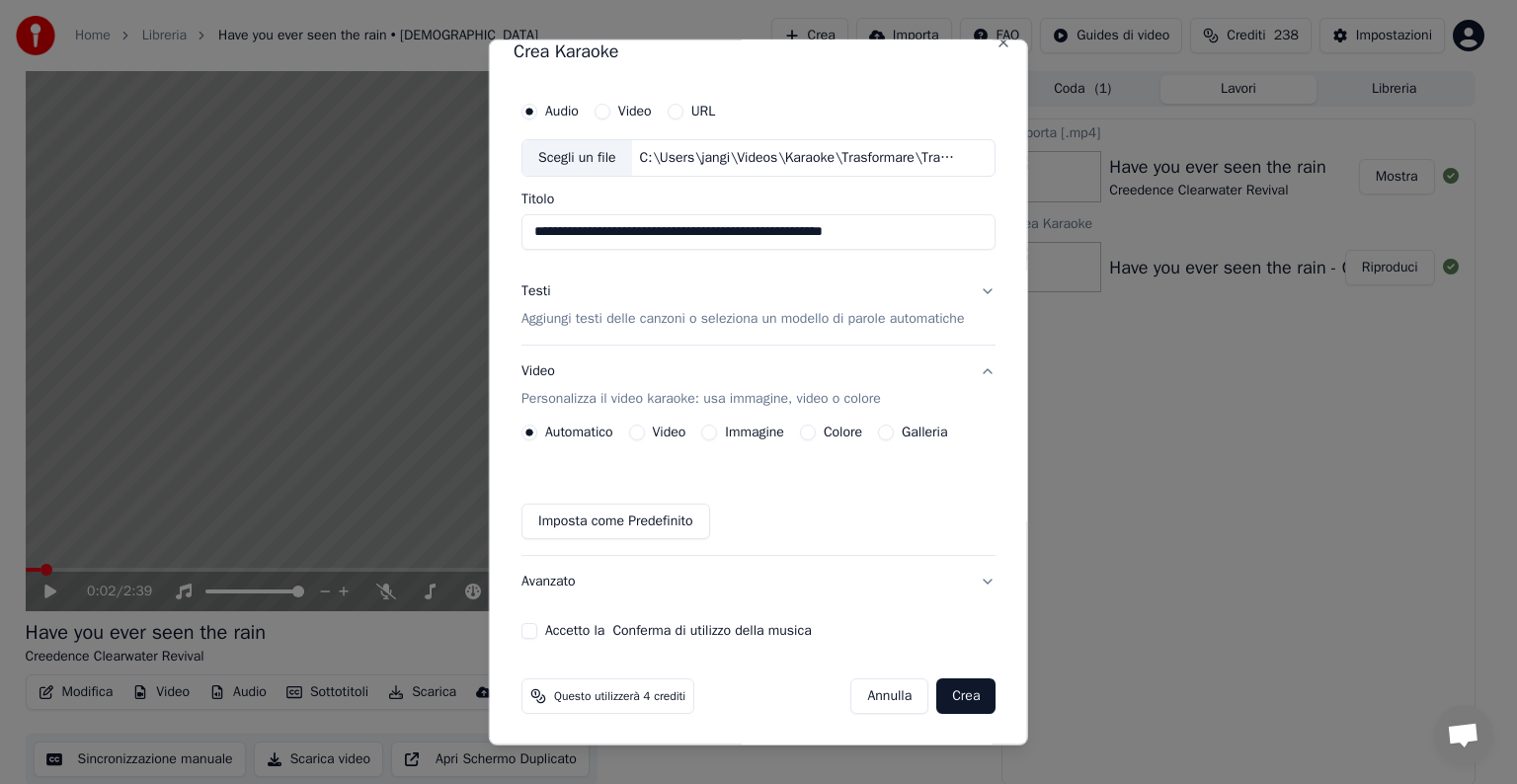 click on "Immagine" at bounding box center (709, 432) 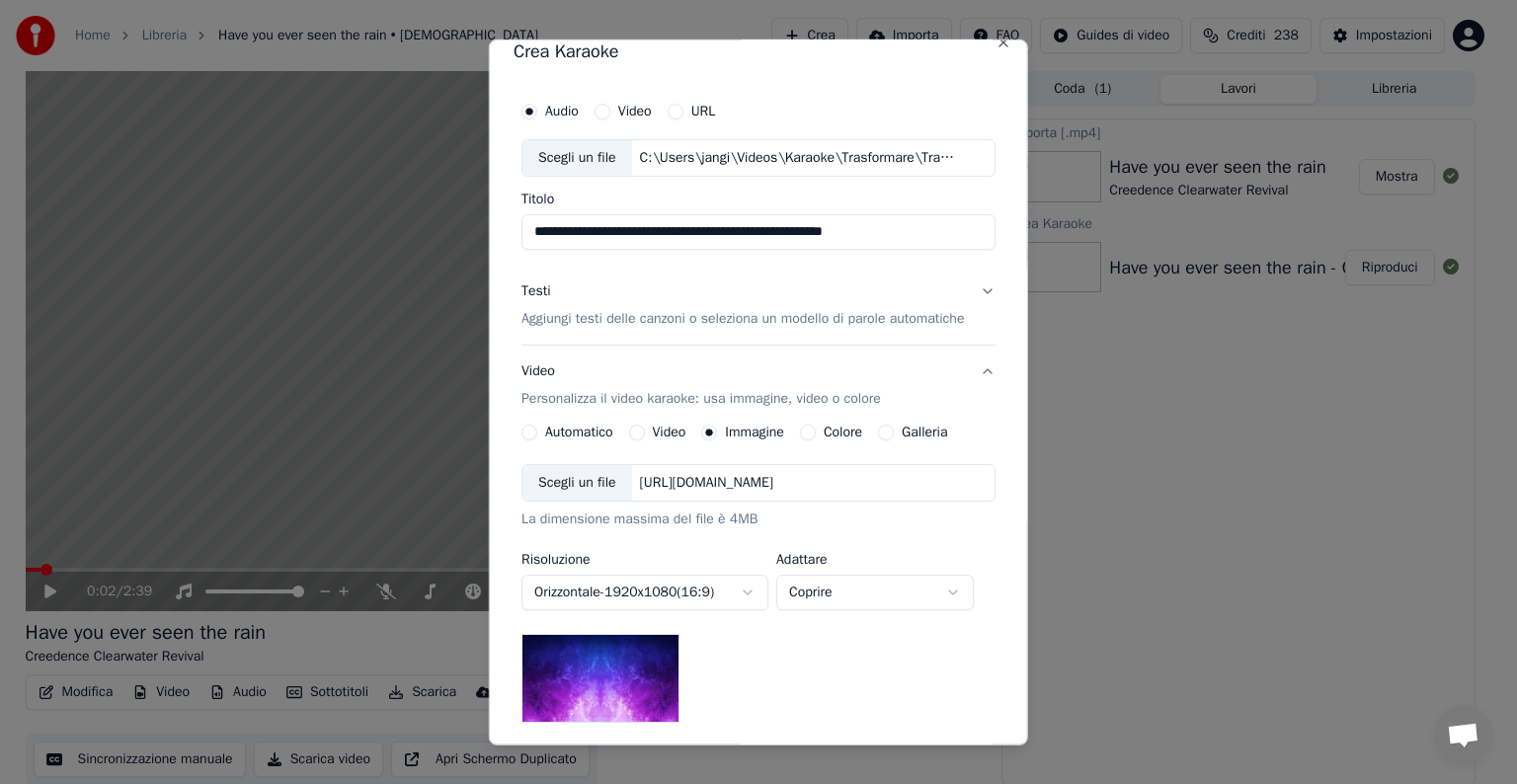 click on "[URL][DOMAIN_NAME]" at bounding box center [705, 483] 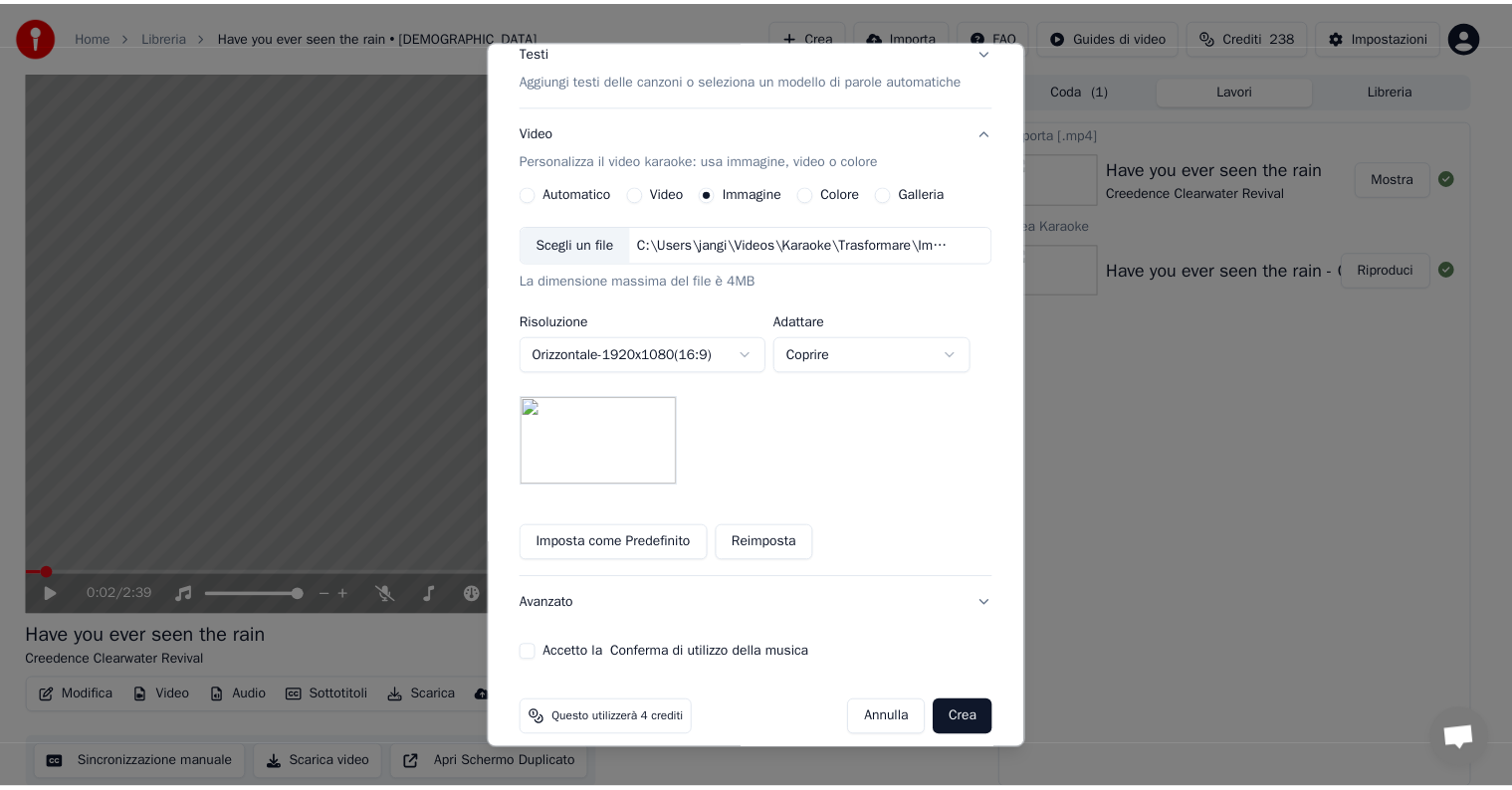 scroll, scrollTop: 283, scrollLeft: 0, axis: vertical 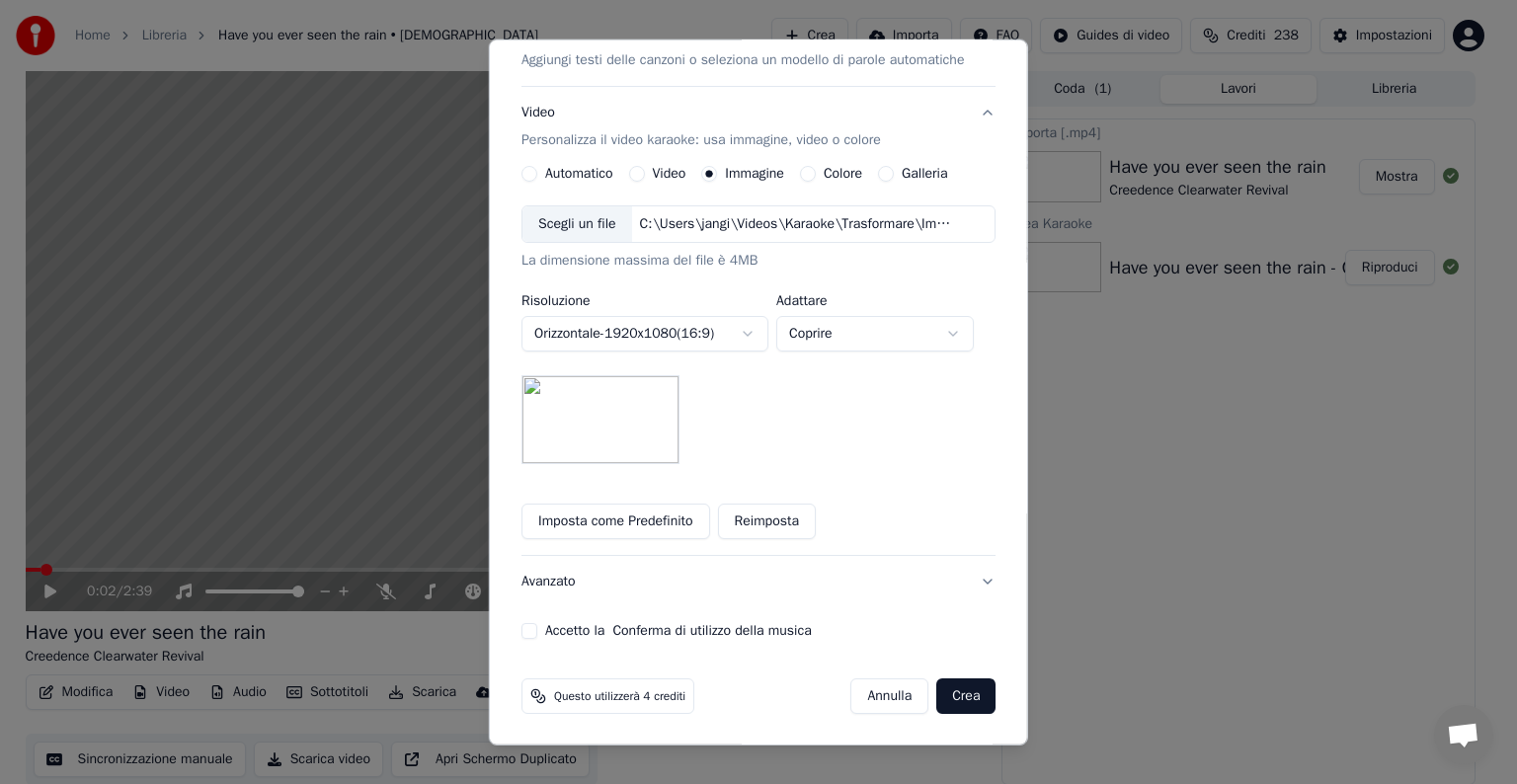 click on "Accetto la   Conferma di utilizzo della musica" at bounding box center [529, 631] 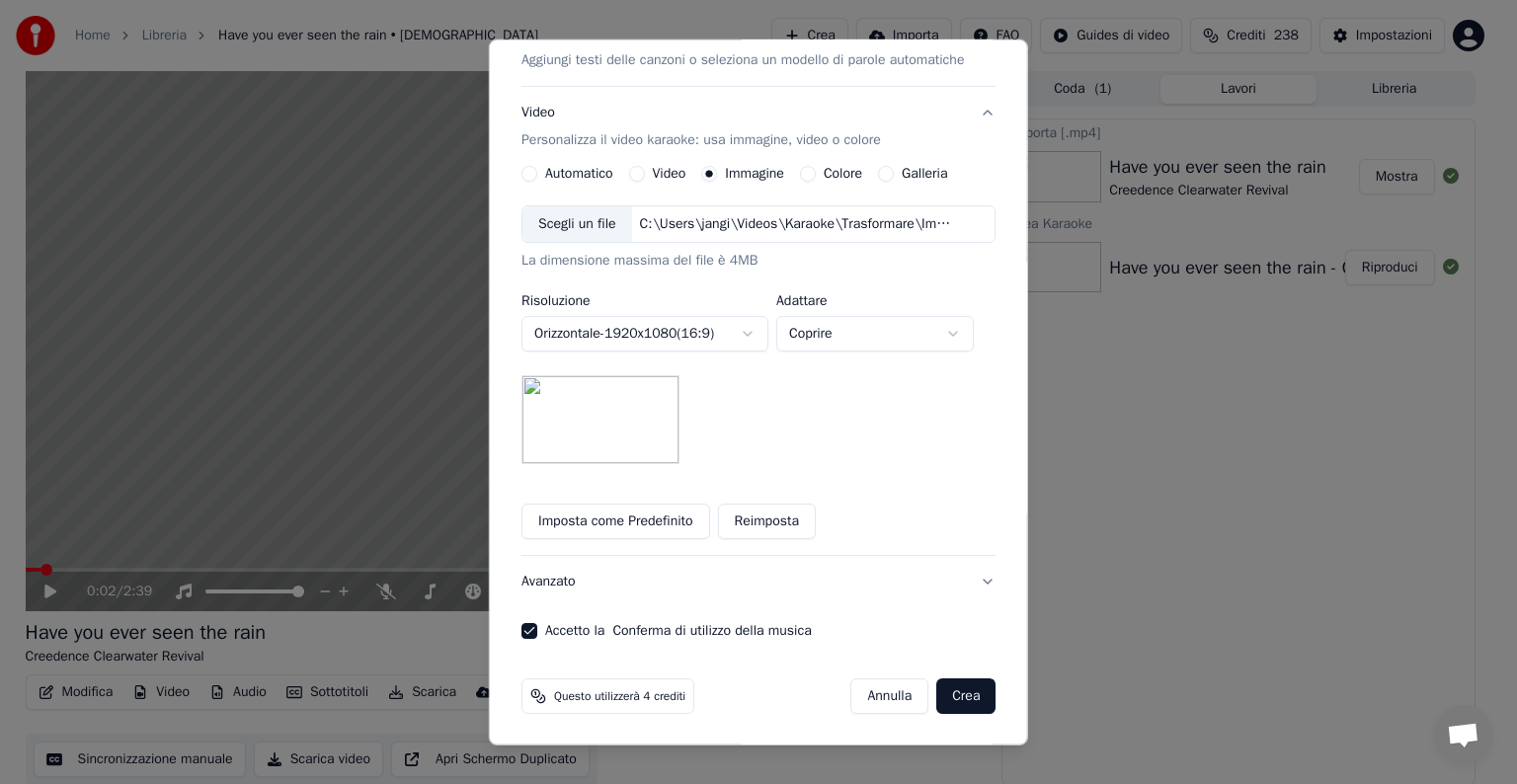 click on "Crea" at bounding box center [966, 696] 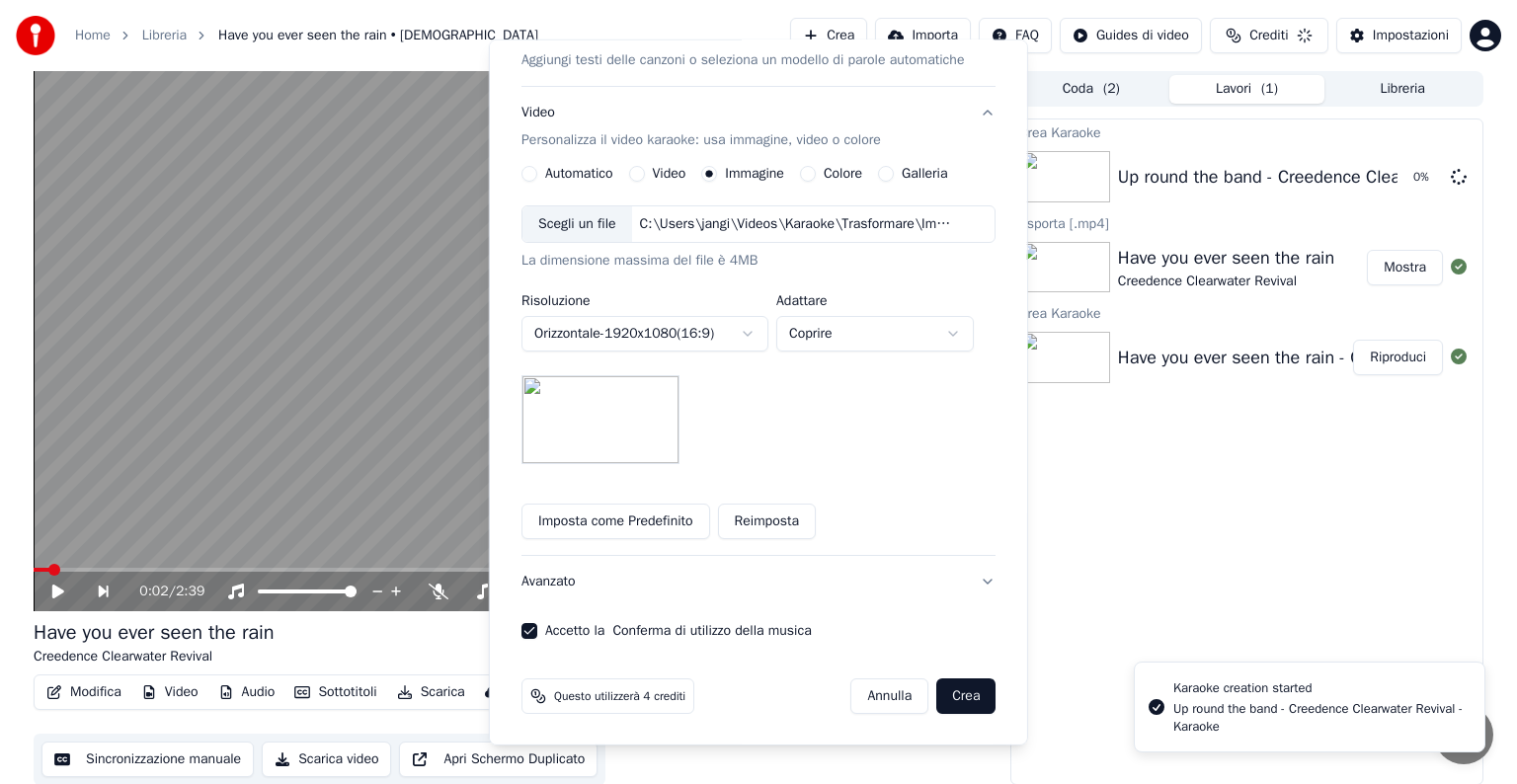 type 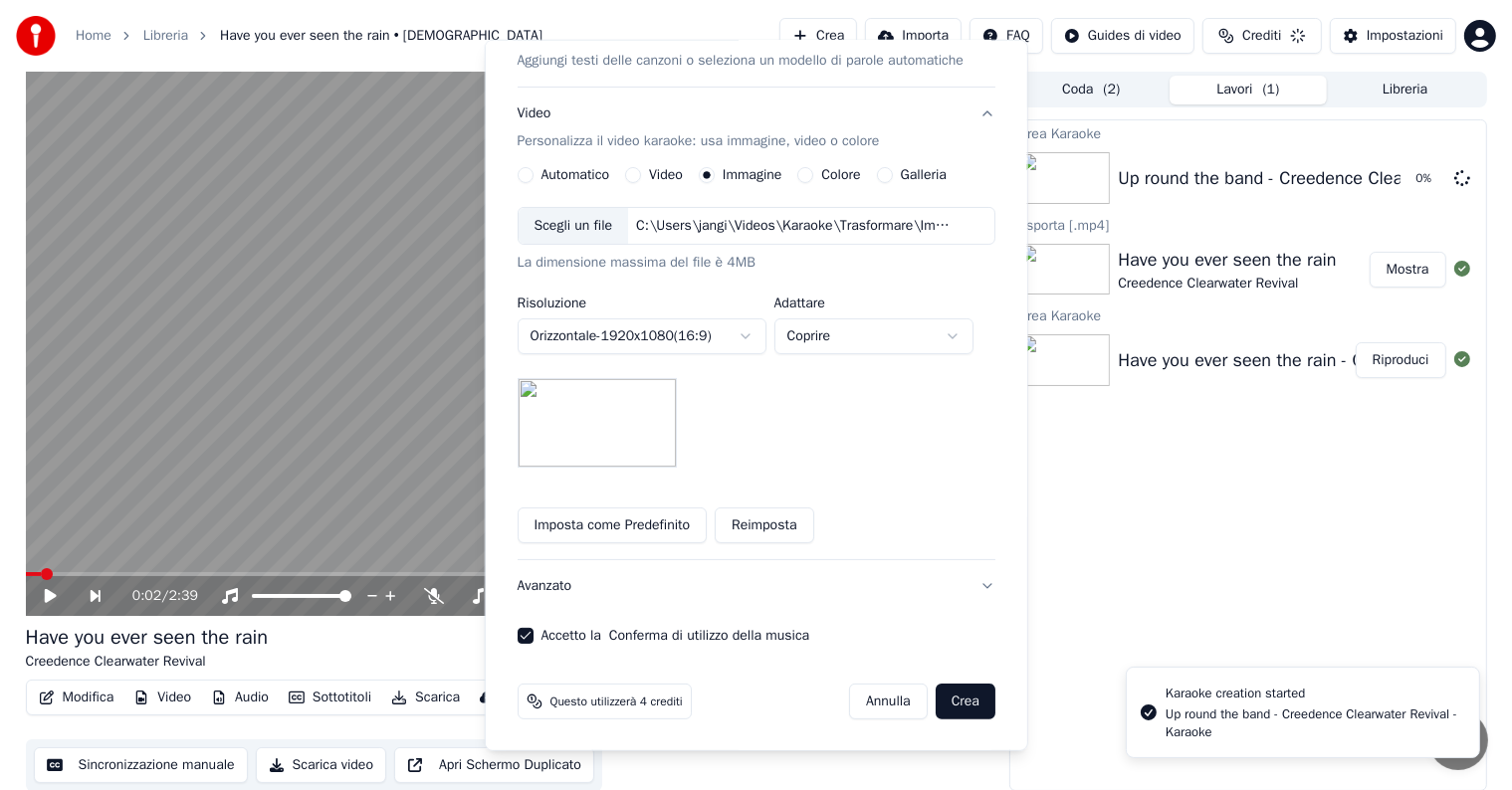 scroll, scrollTop: 22, scrollLeft: 0, axis: vertical 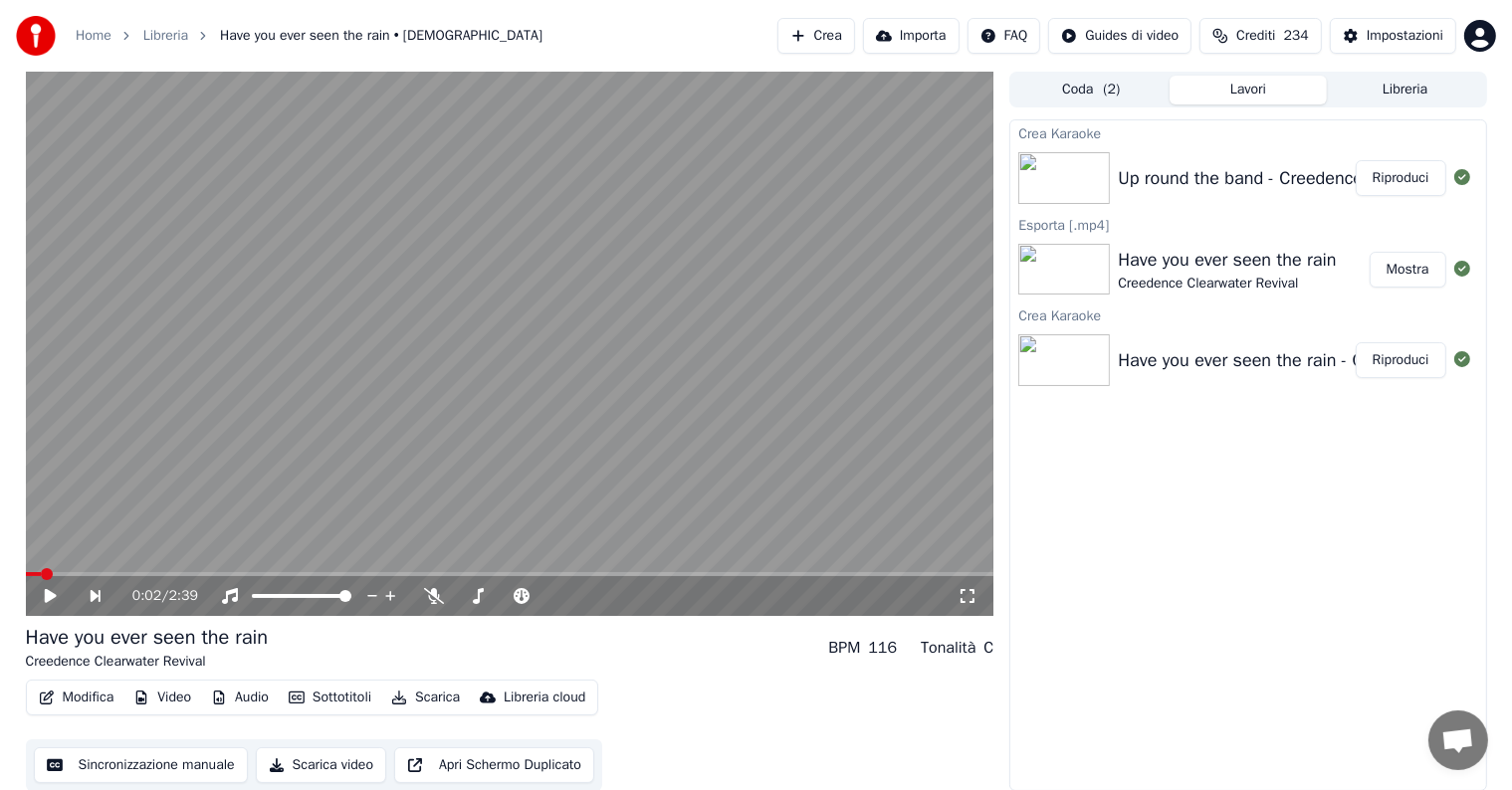 click on "Riproduci" at bounding box center (1401, 178) 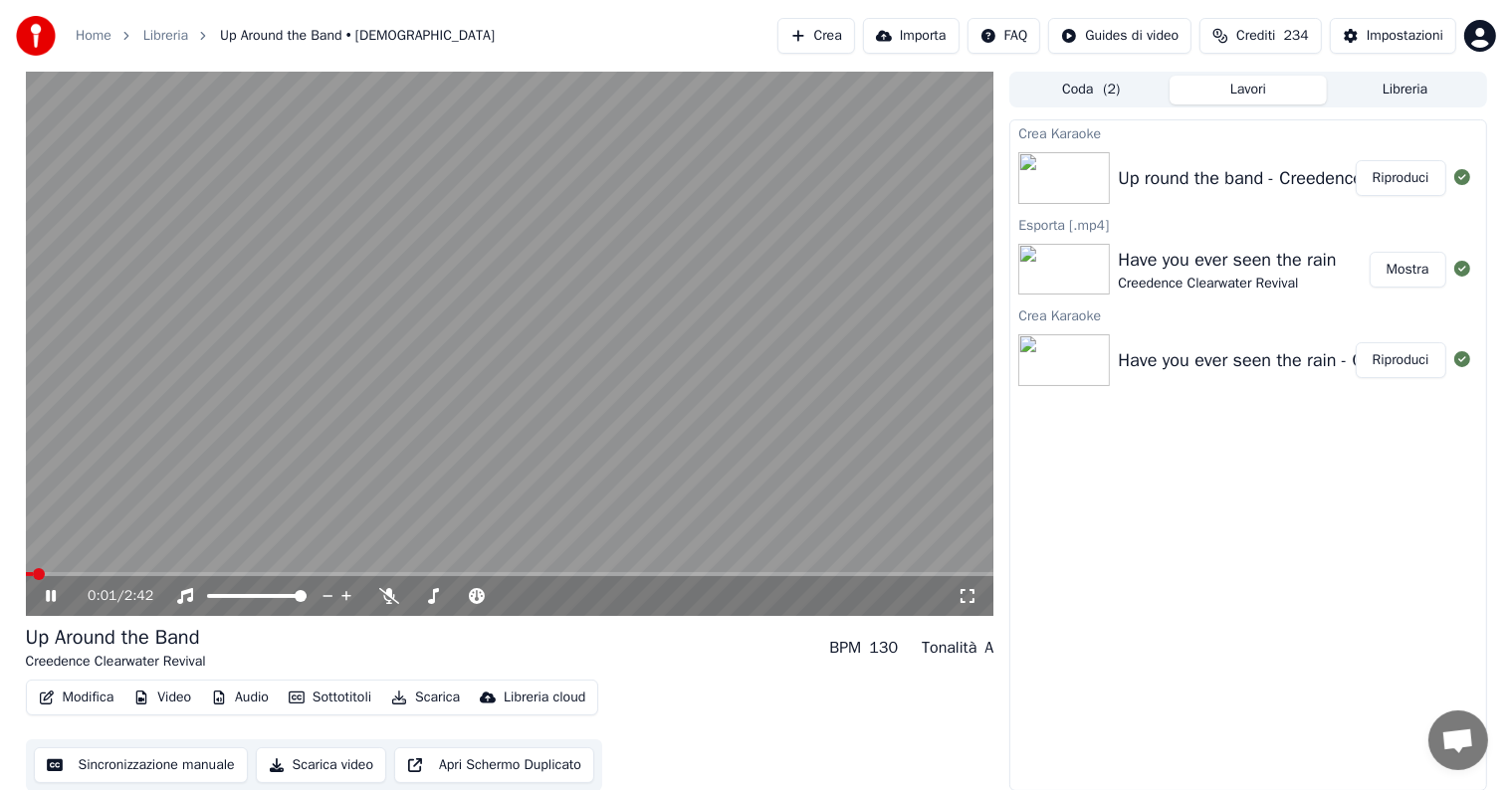 click 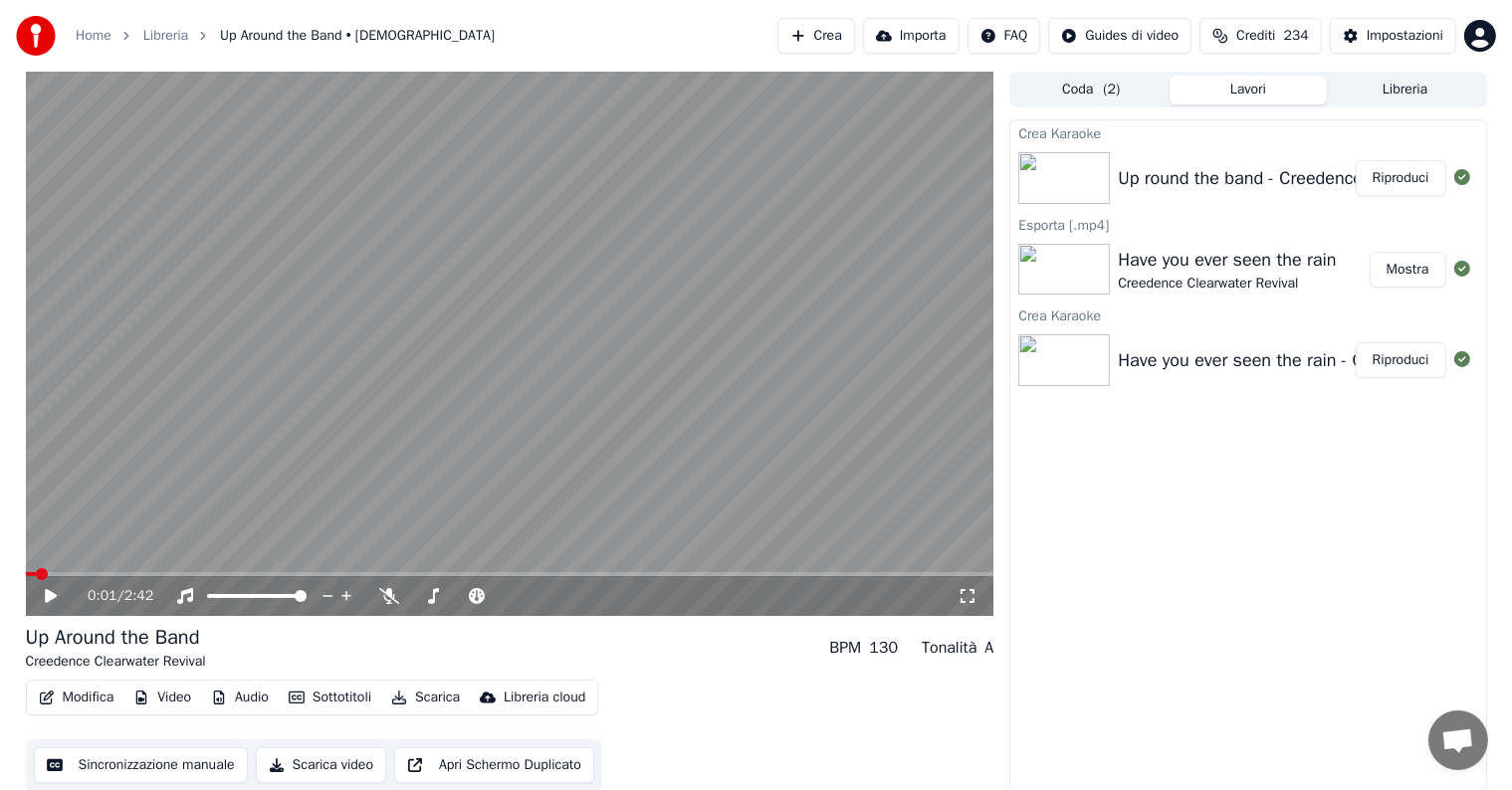 click on "Modifica" at bounding box center [77, 697] 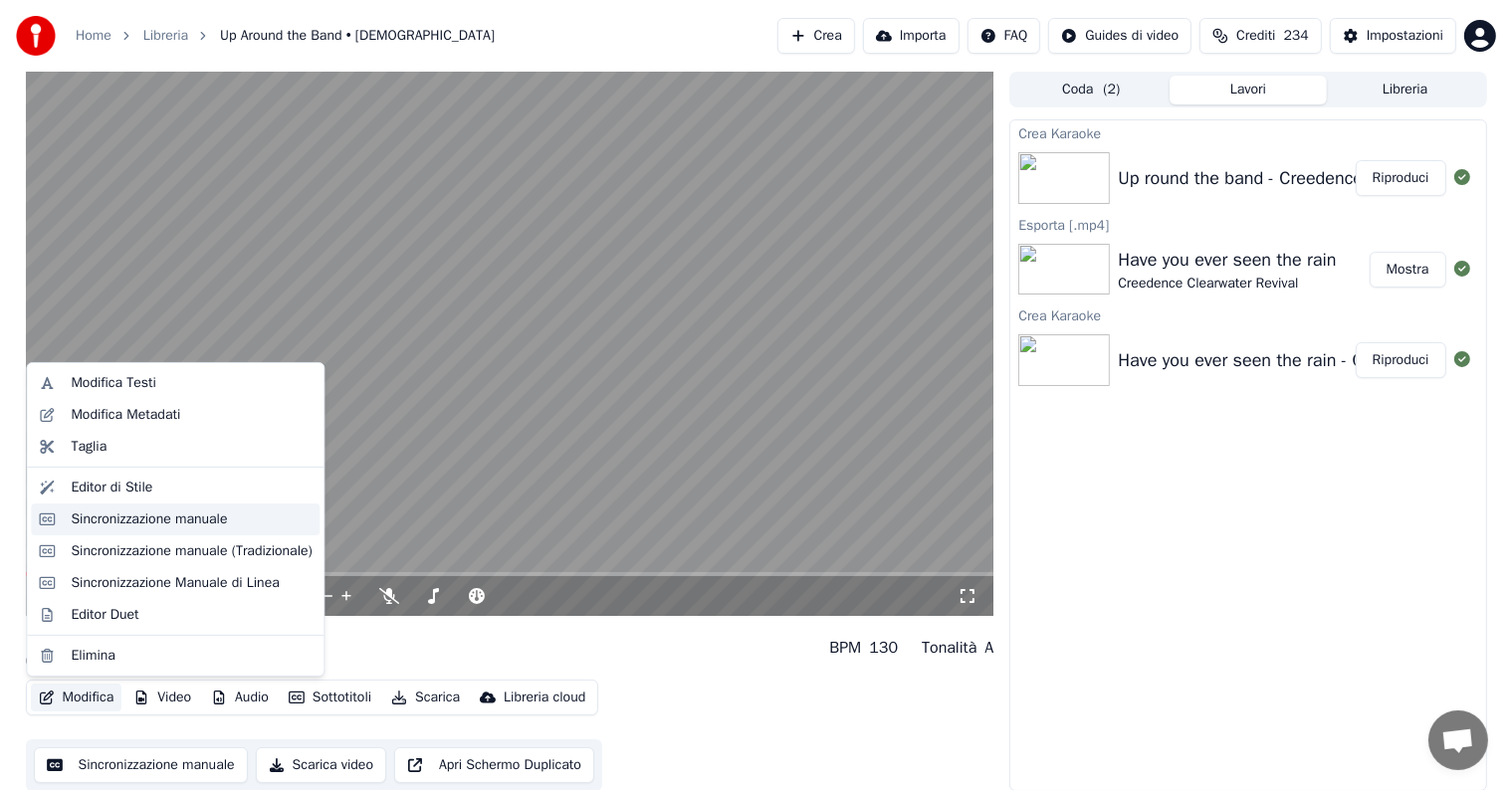 click on "Sincronizzazione manuale" at bounding box center (148, 519) 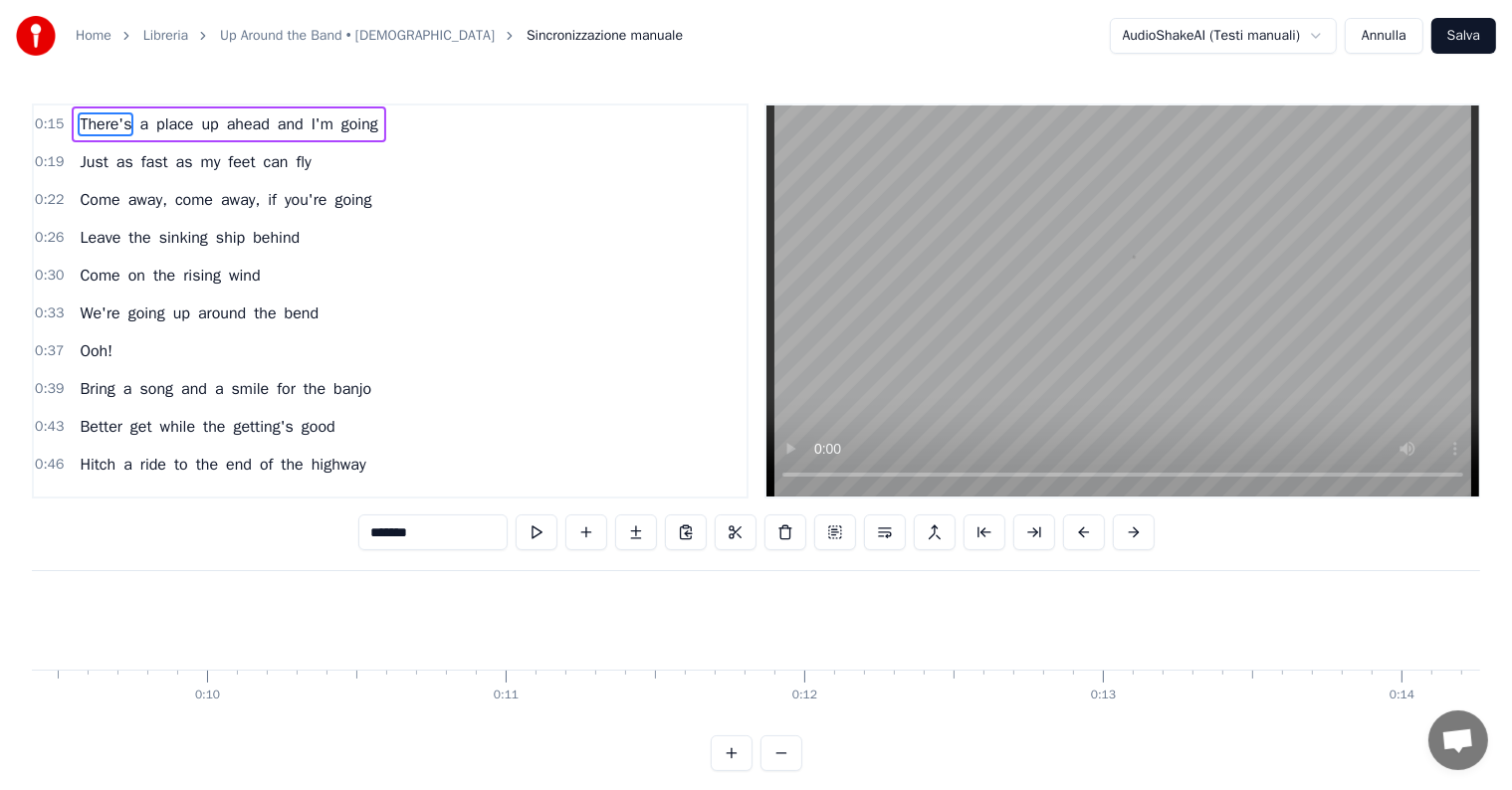 scroll, scrollTop: 0, scrollLeft: 4523, axis: horizontal 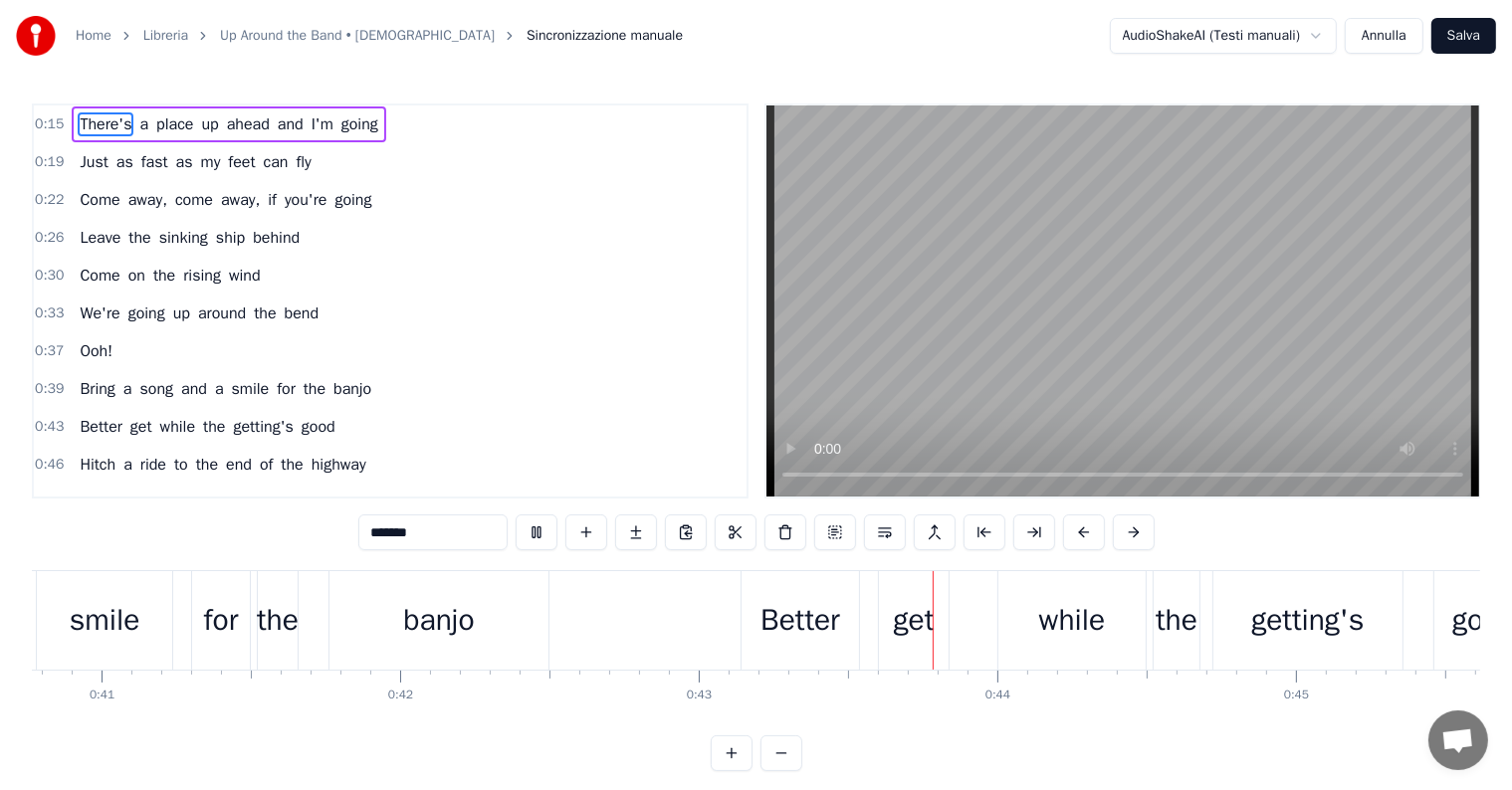 click on "get" at bounding box center [914, 620] 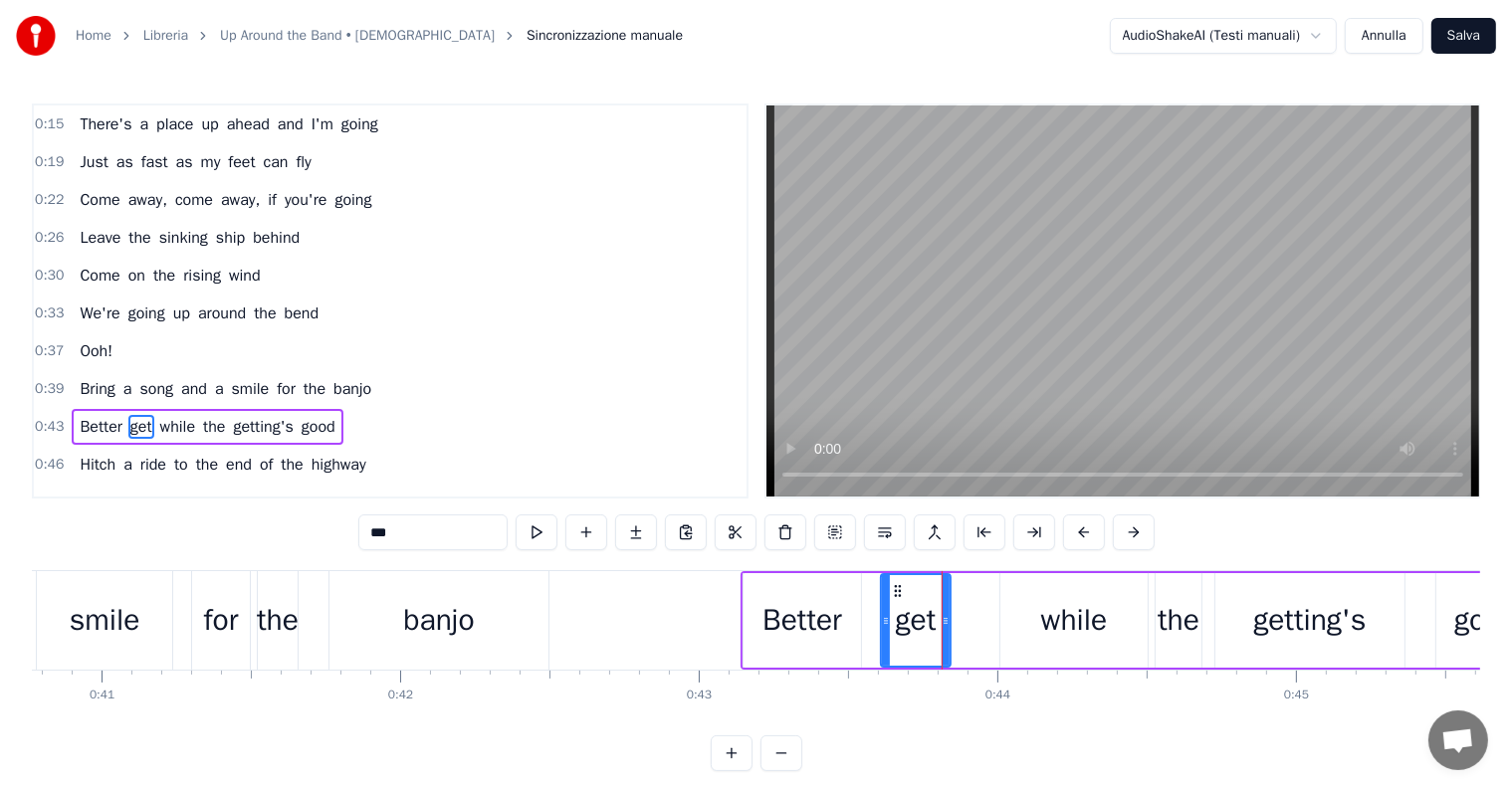 scroll, scrollTop: 115, scrollLeft: 0, axis: vertical 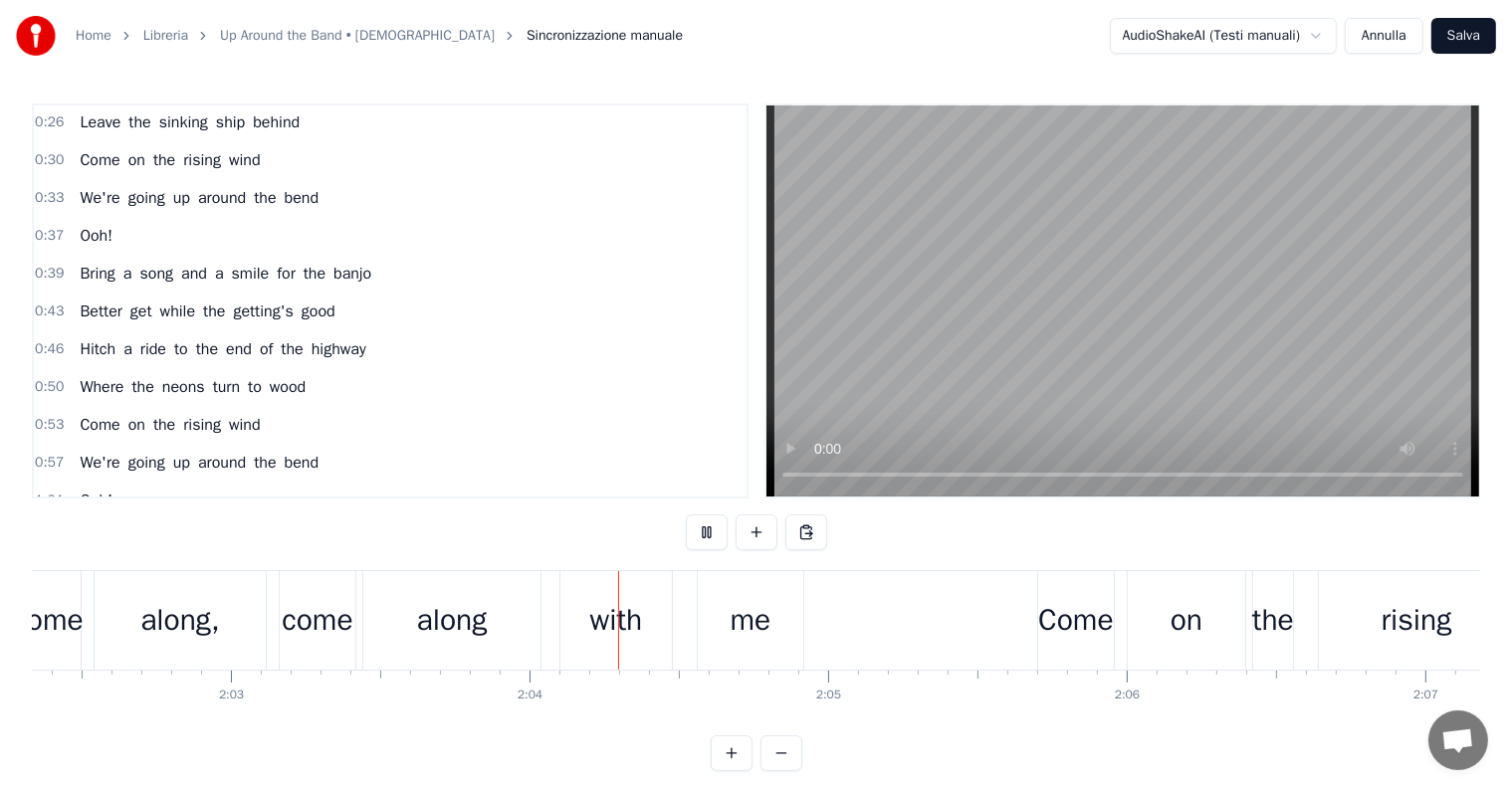 click on "with" at bounding box center (616, 620) 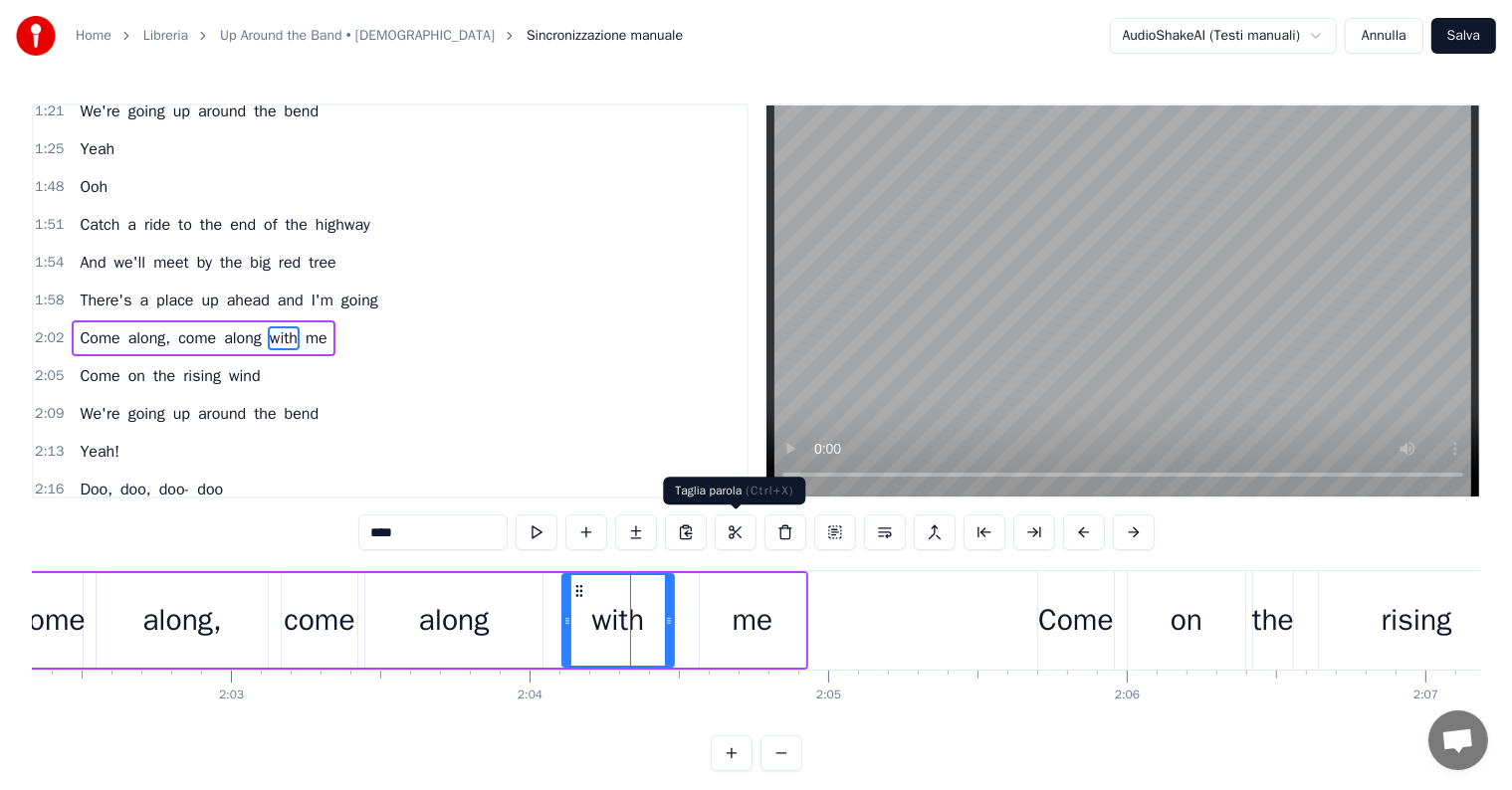 scroll, scrollTop: 737, scrollLeft: 0, axis: vertical 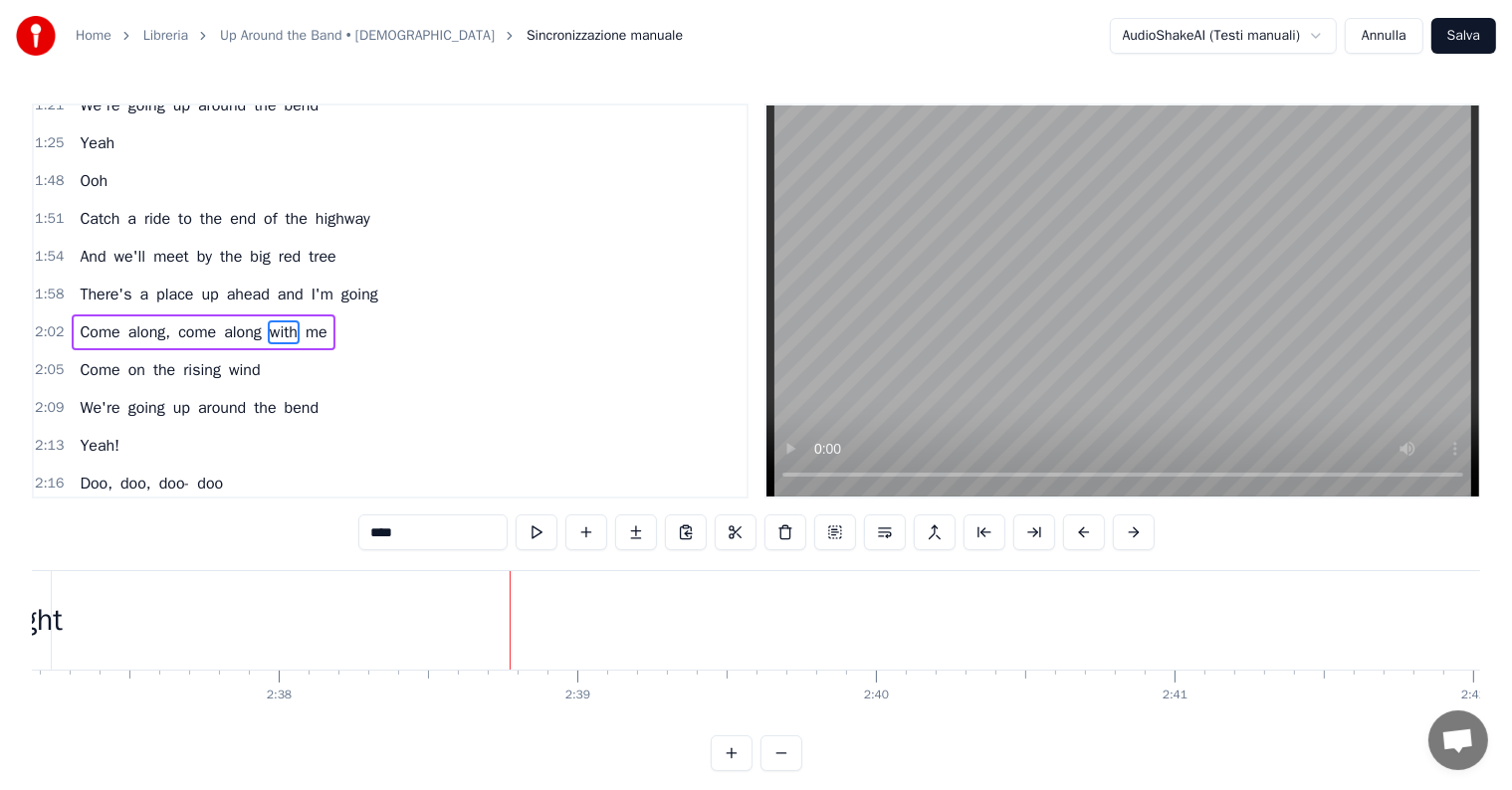 click on "Annulla" at bounding box center [1384, 36] 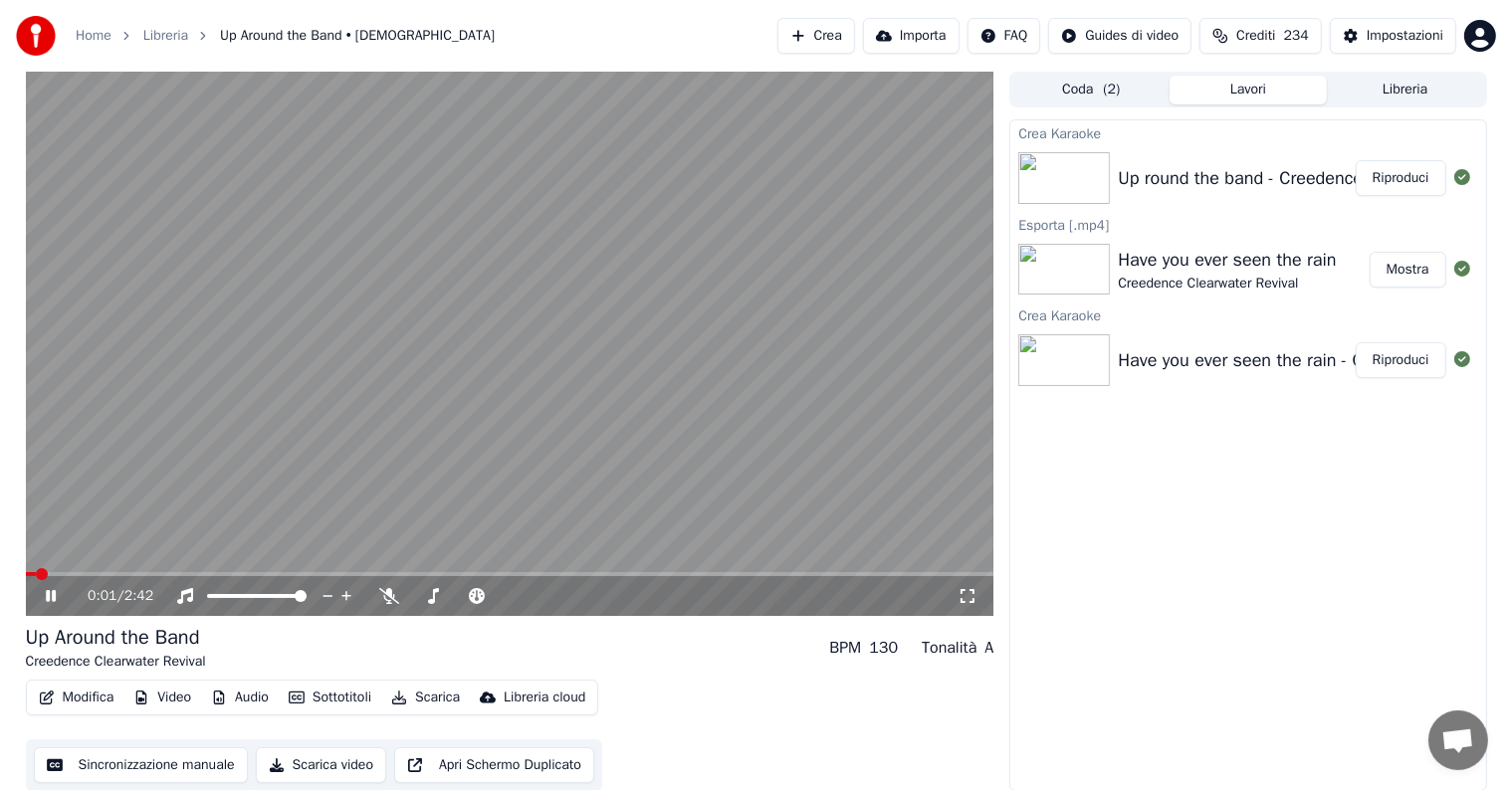 click 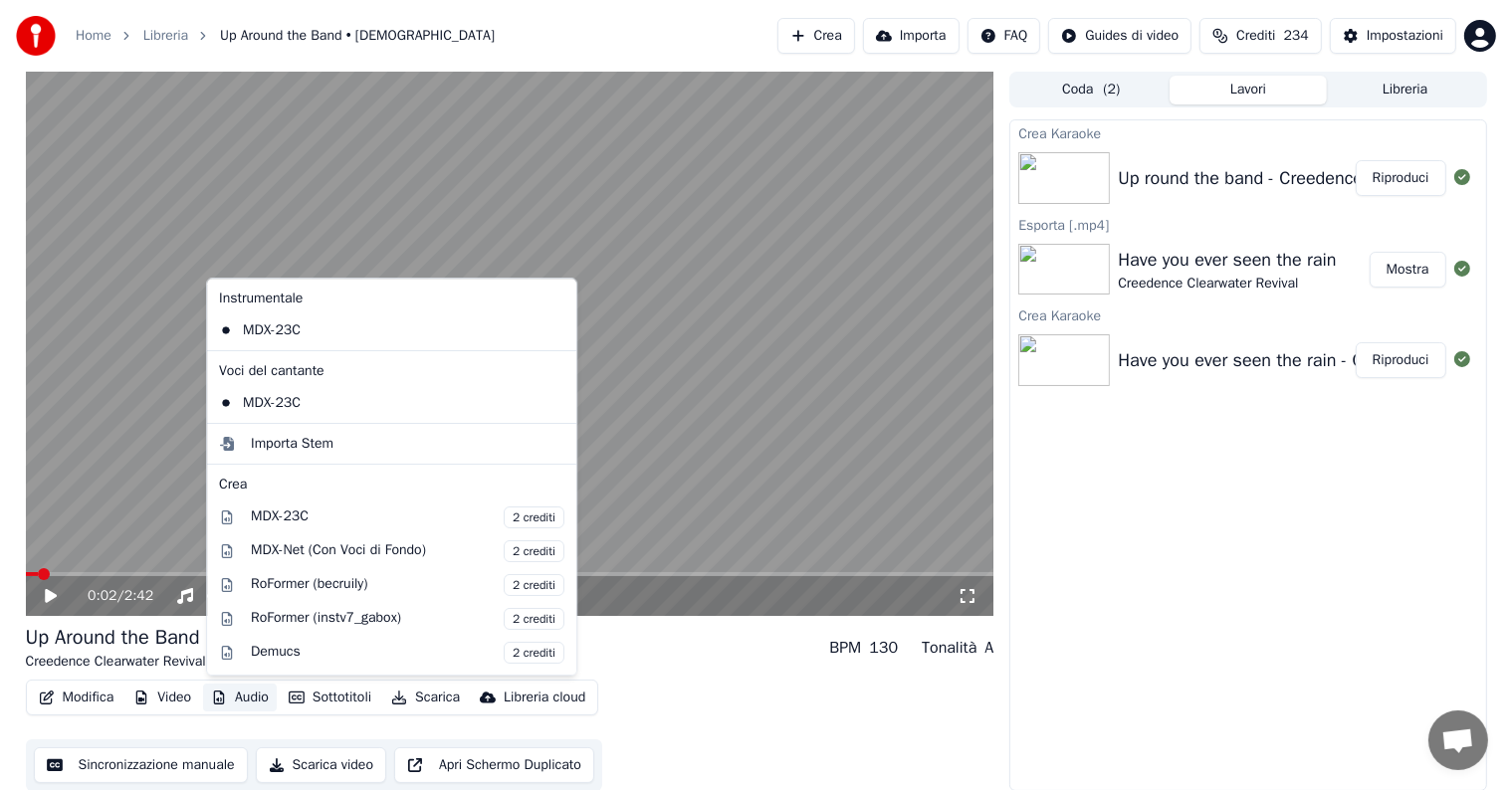 click on "Audio" at bounding box center [240, 697] 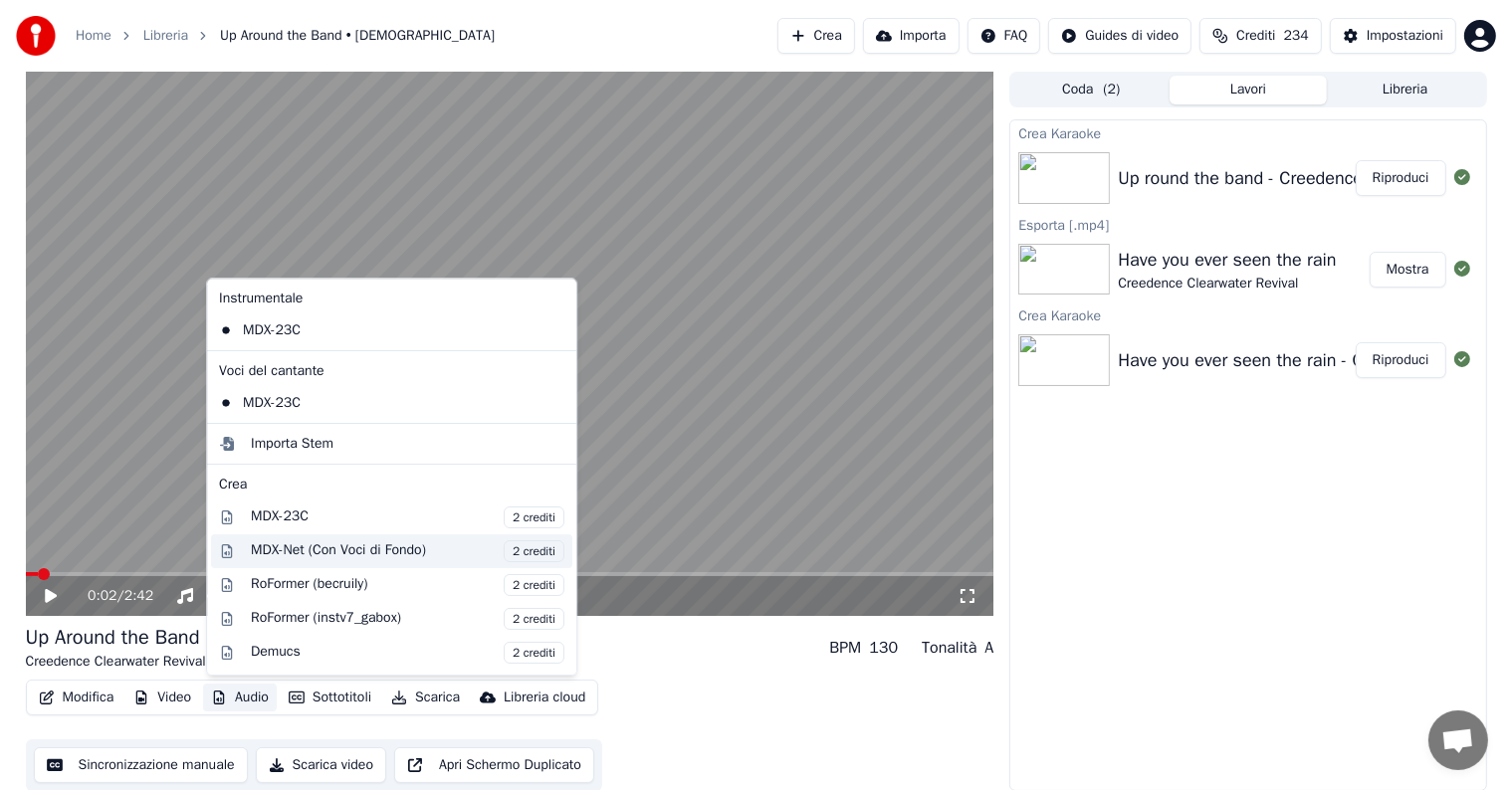 click on "MDX-Net (Con Voci di Fondo) 2 crediti" at bounding box center [407, 551] 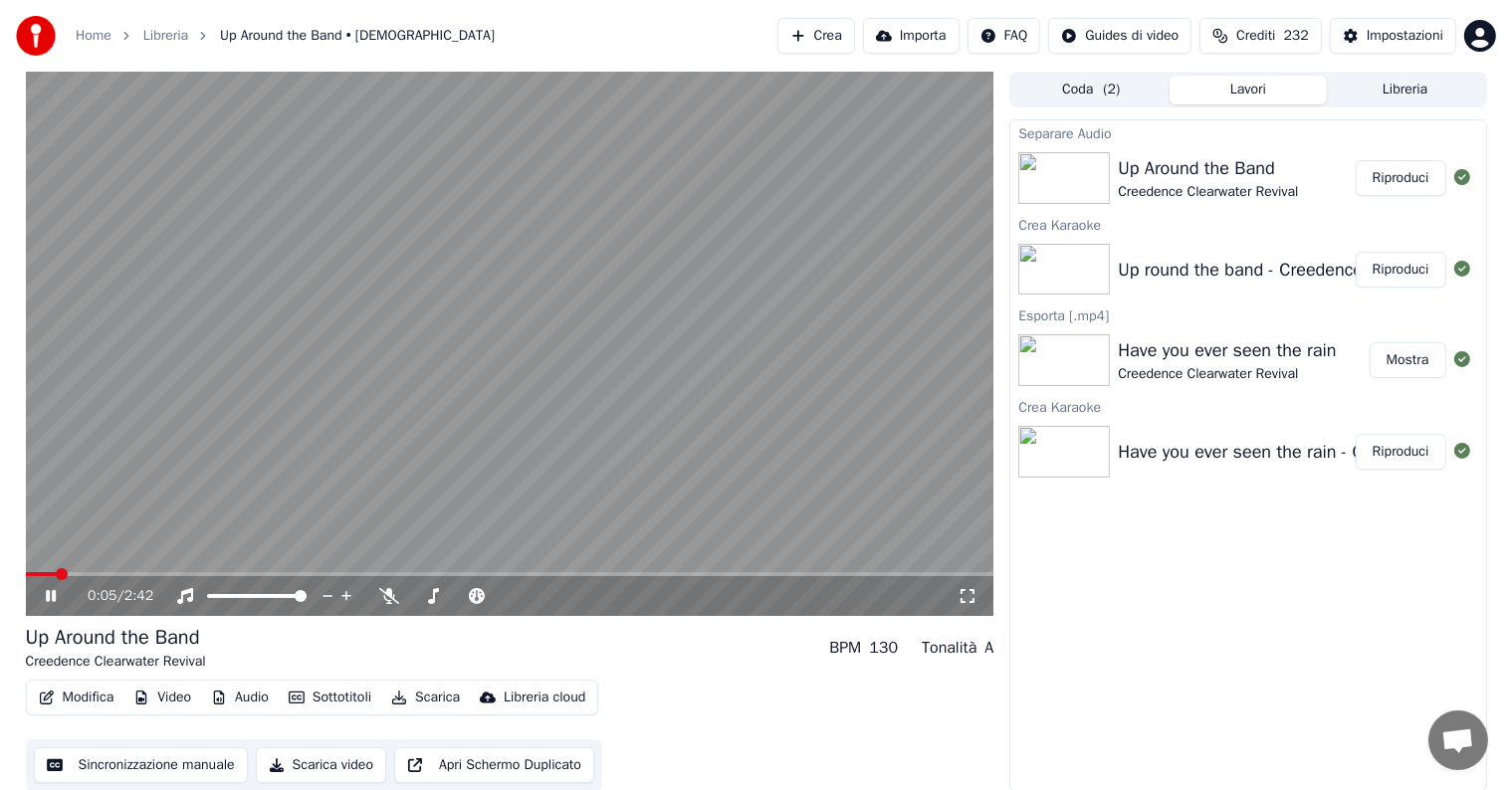 click on "Riproduci" at bounding box center [1401, 178] 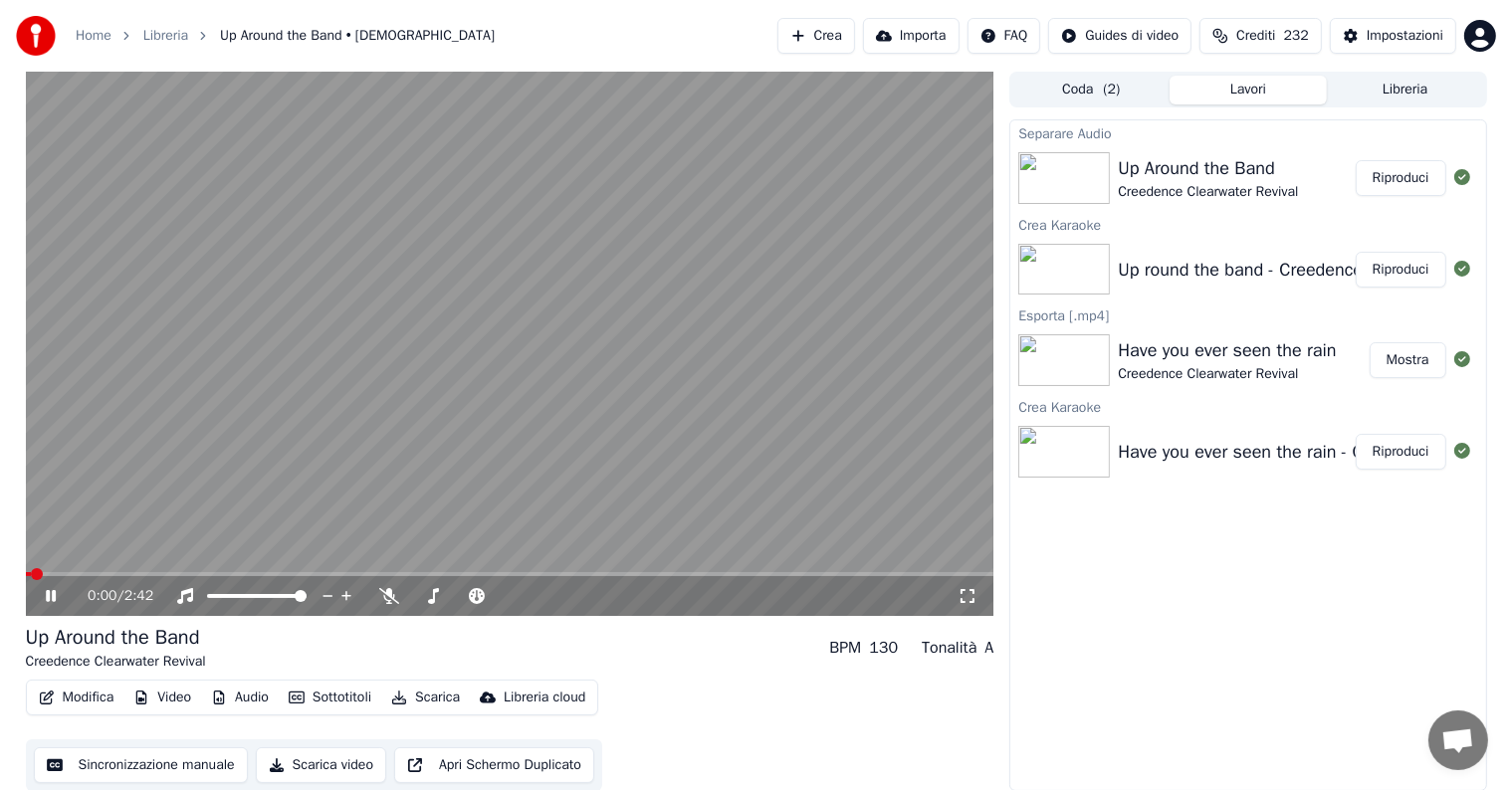 click on "Audio" at bounding box center [240, 697] 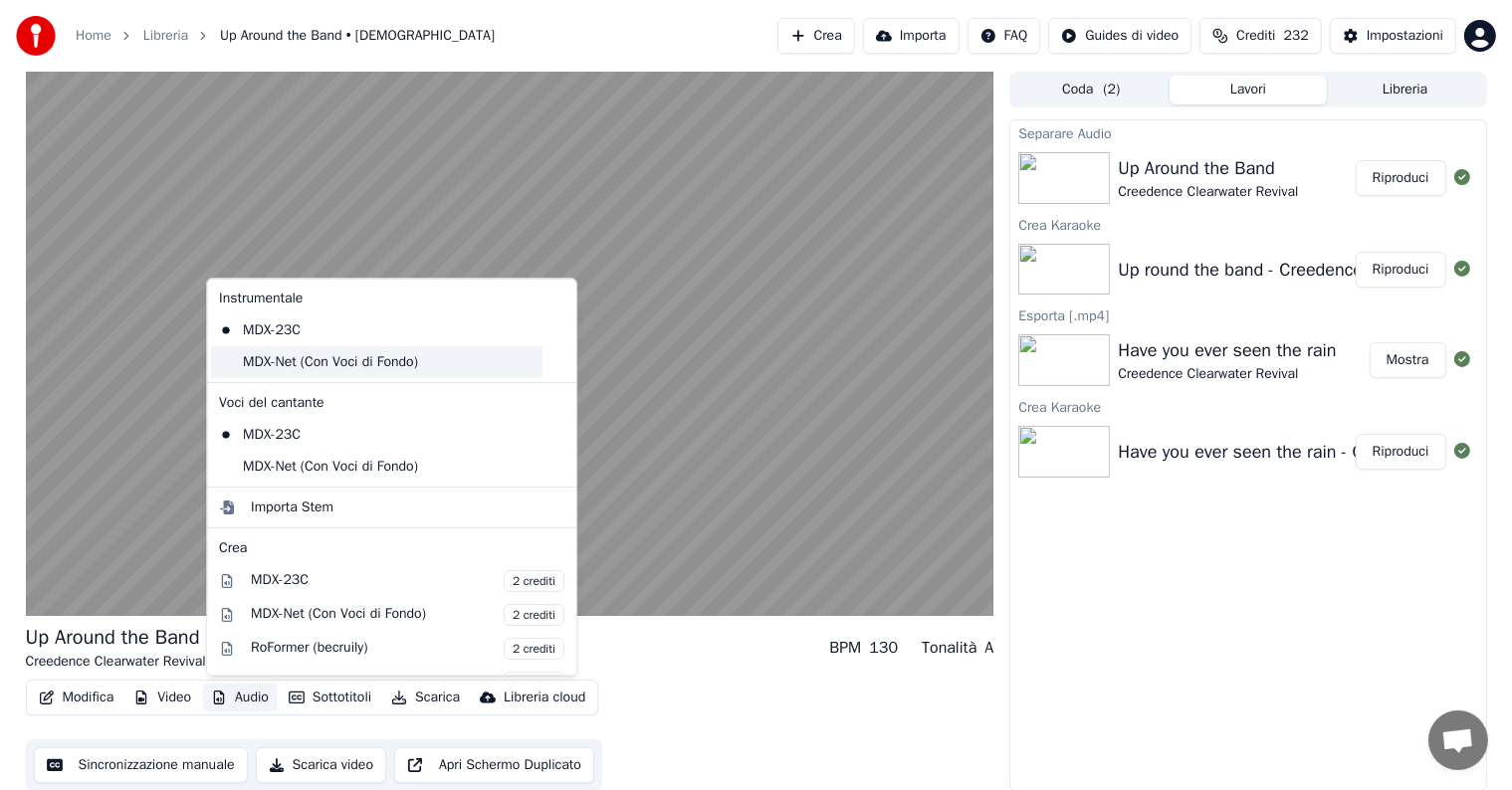 click on "MDX-Net (Con Voci di Fondo)" at bounding box center [376, 362] 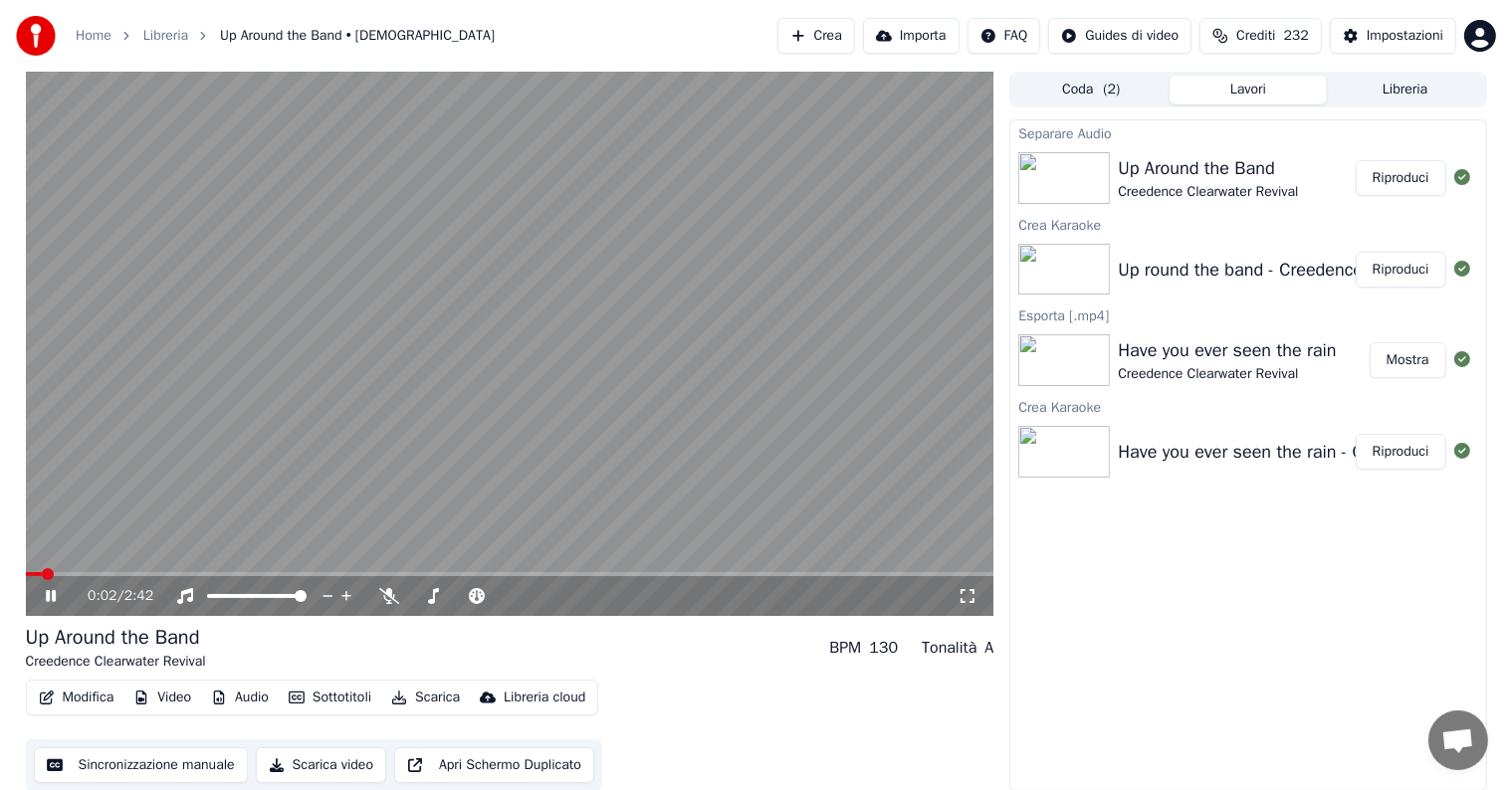 click on "Audio" at bounding box center [240, 697] 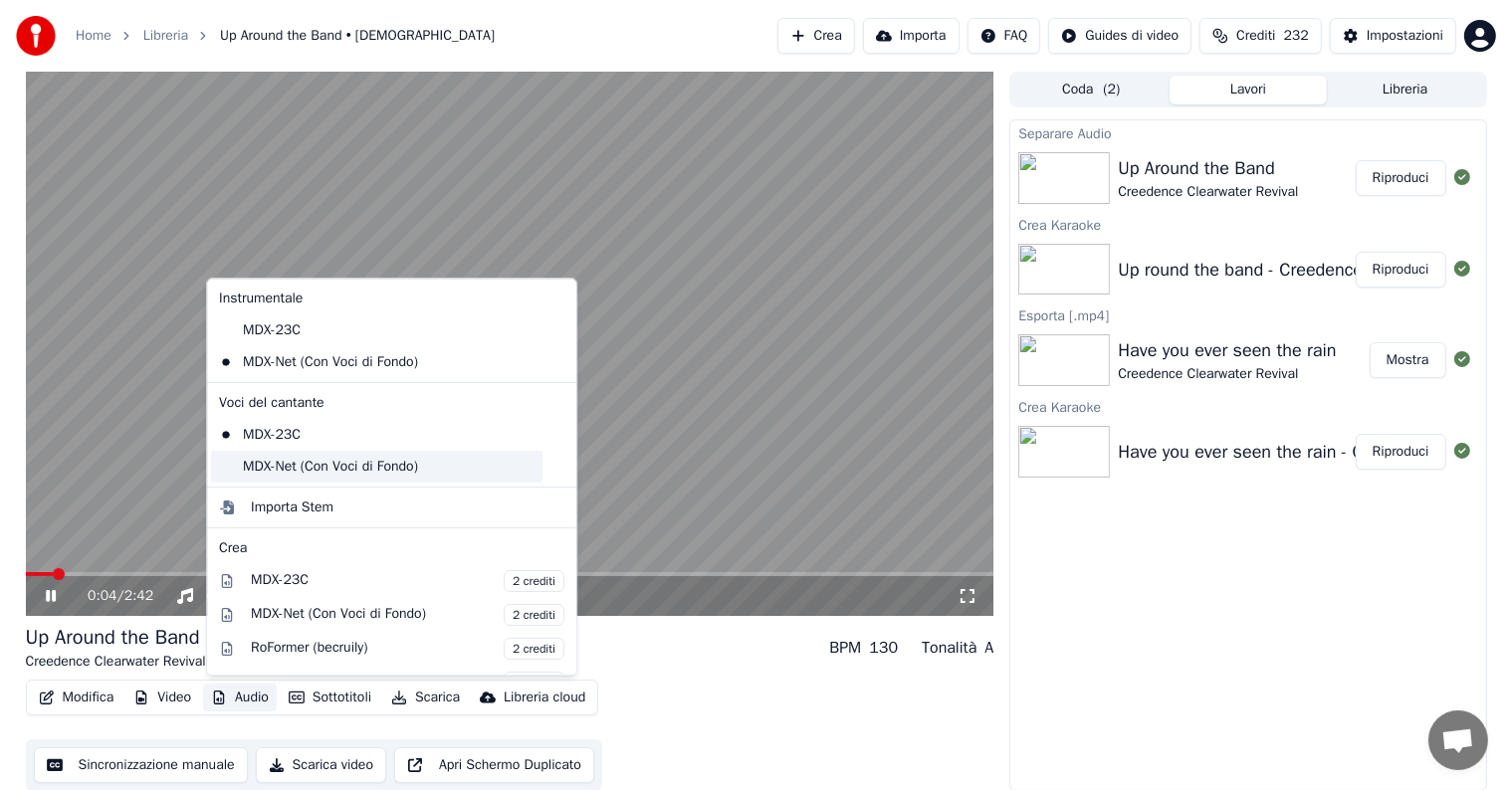 click on "MDX-Net (Con Voci di Fondo)" at bounding box center [376, 467] 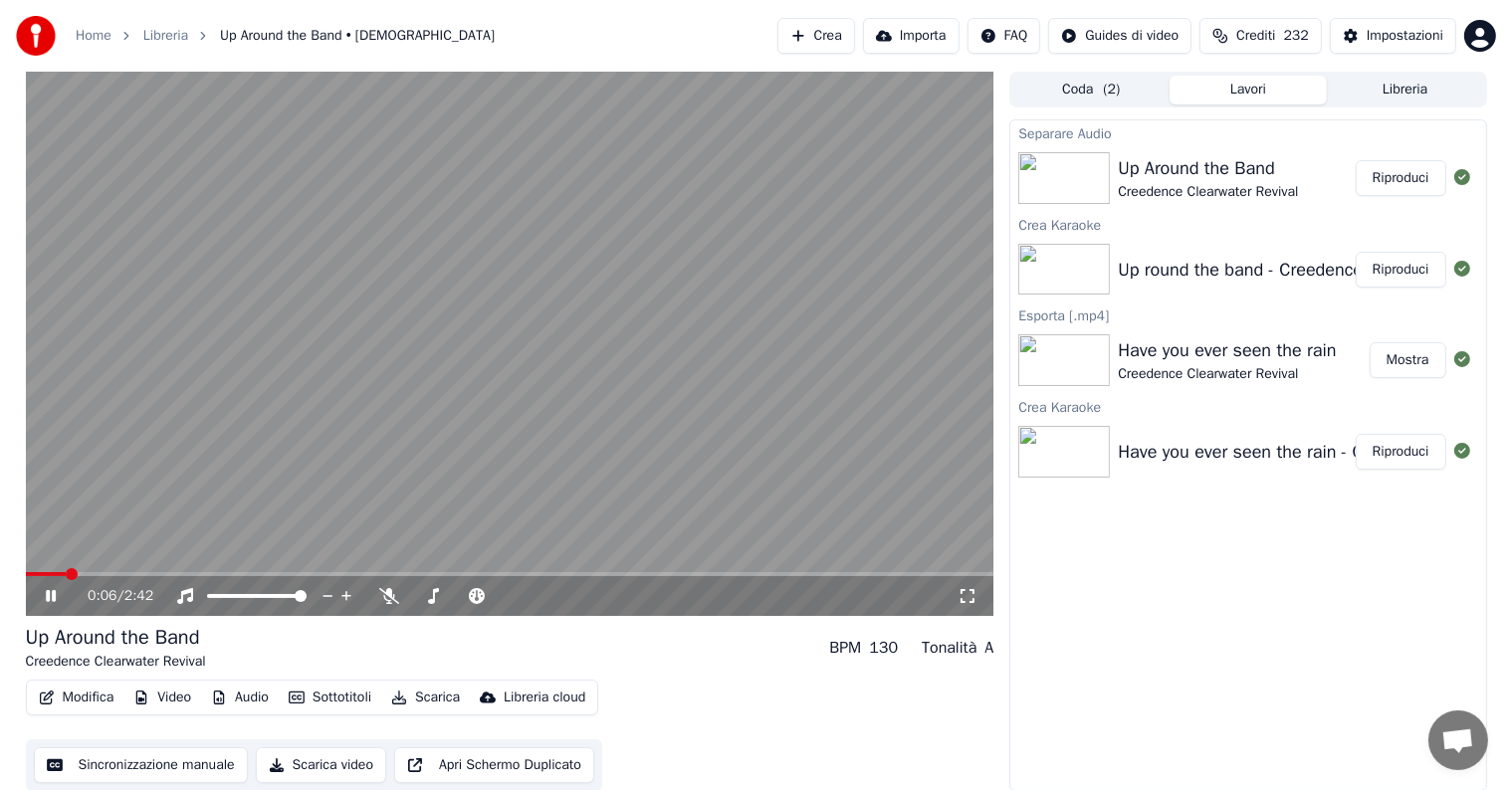 click 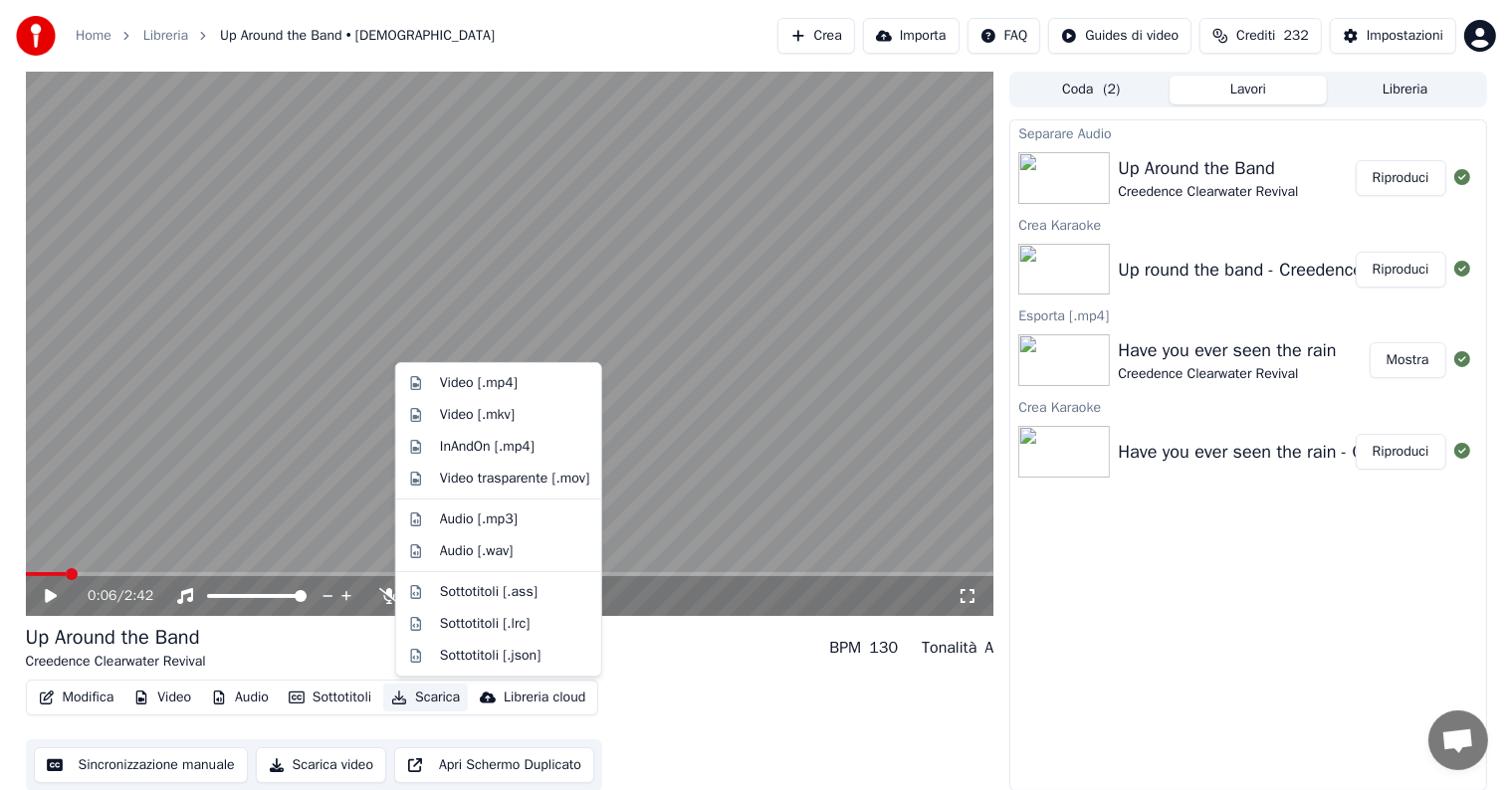 click on "Scarica" at bounding box center [425, 697] 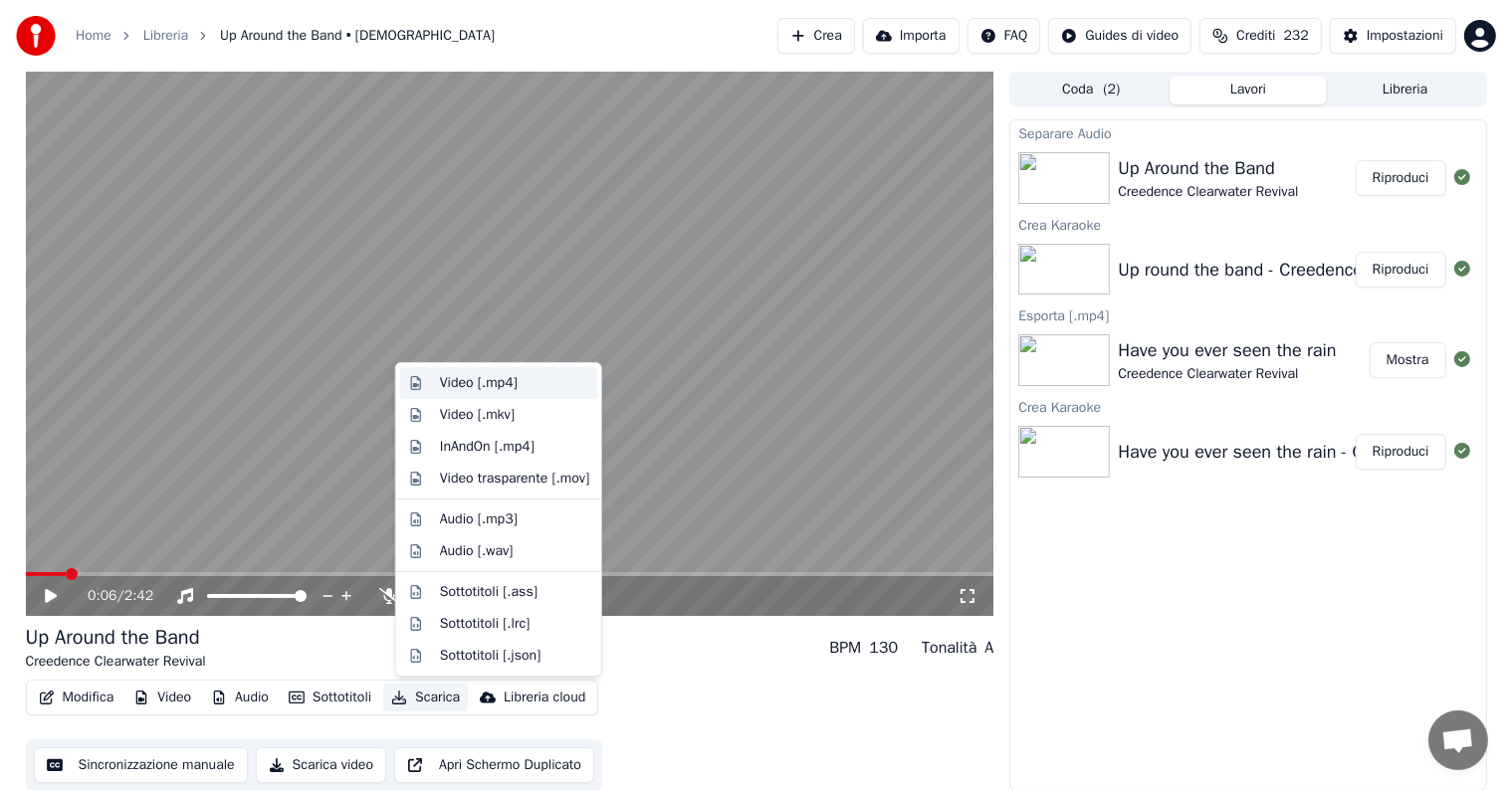 click on "Video [.mp4]" at bounding box center [499, 383] 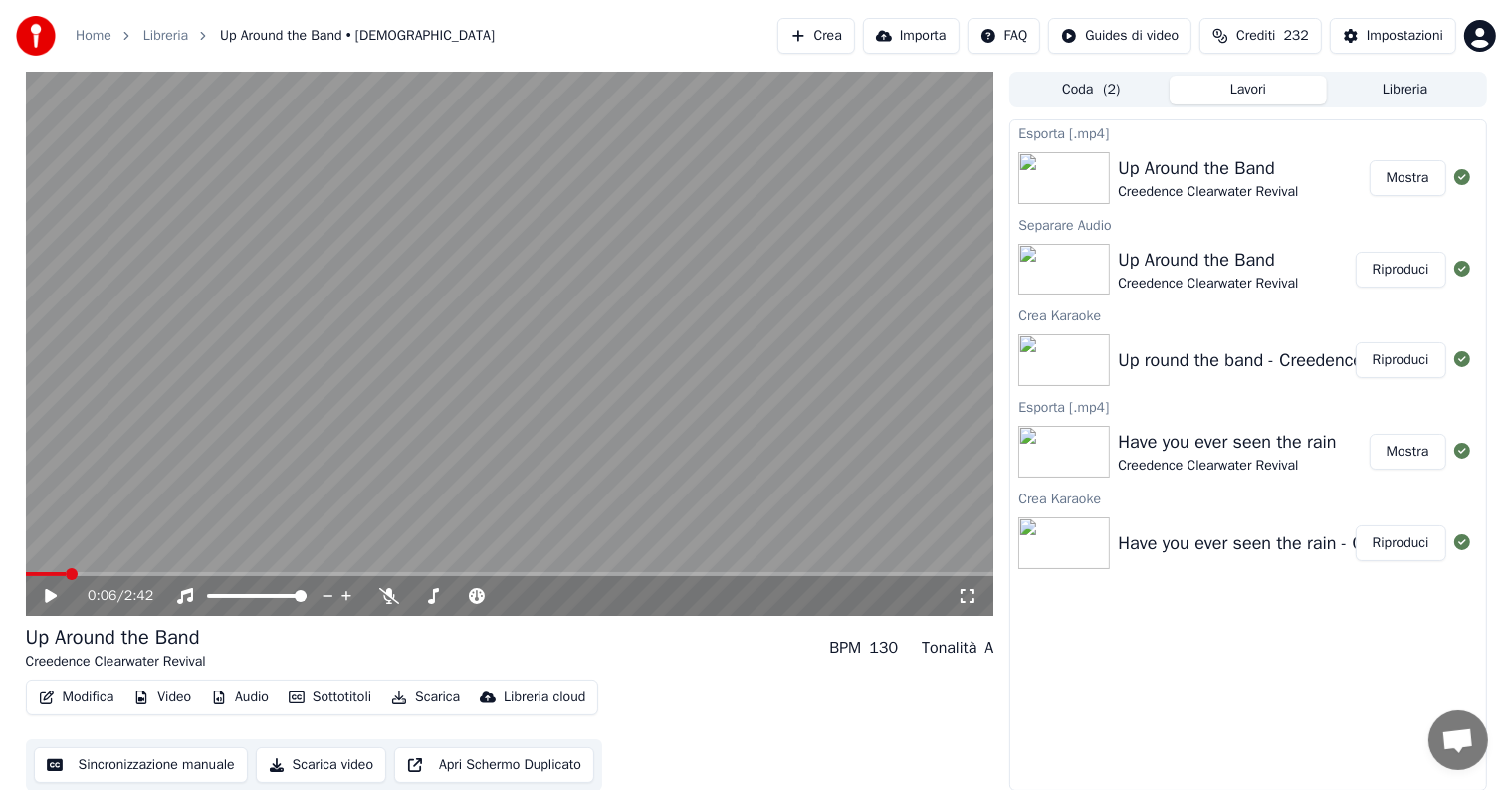 click on "Mostra" at bounding box center (1407, 178) 